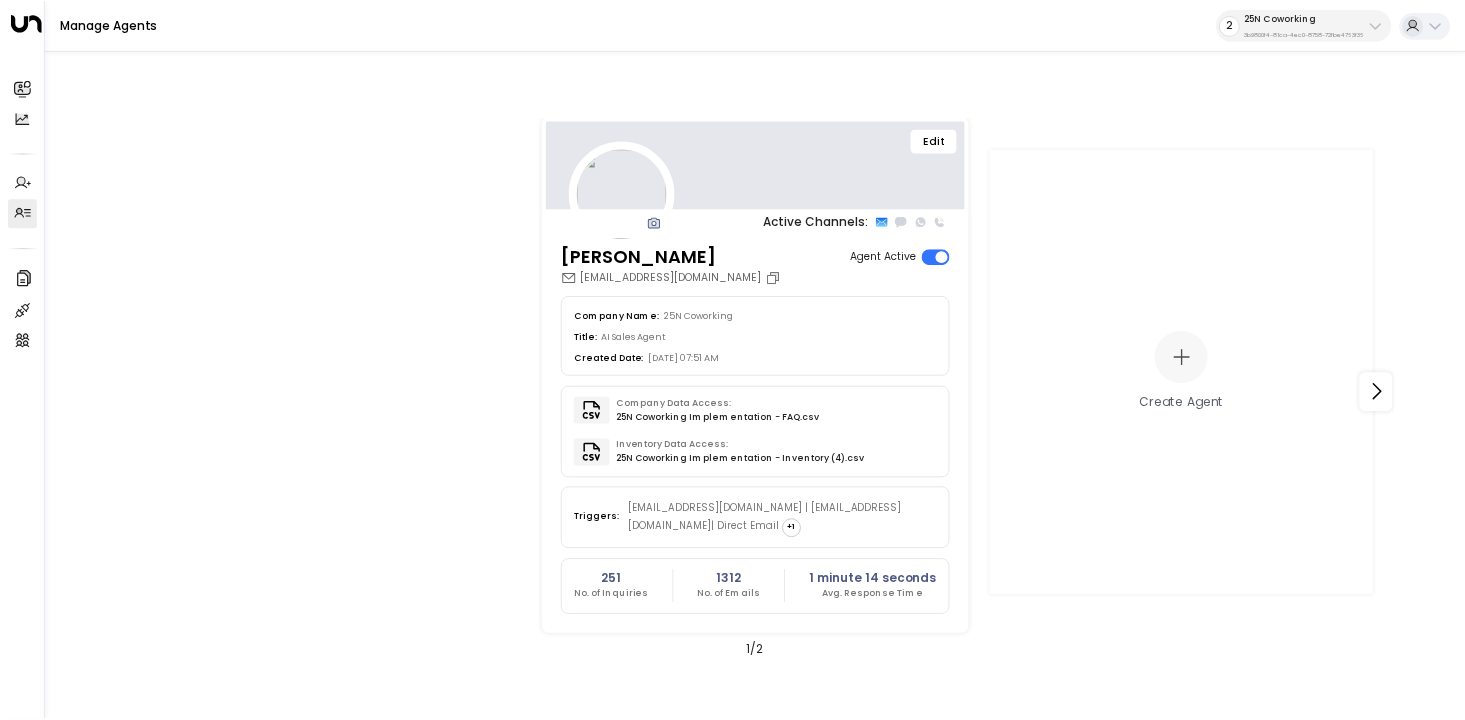 scroll, scrollTop: 0, scrollLeft: 0, axis: both 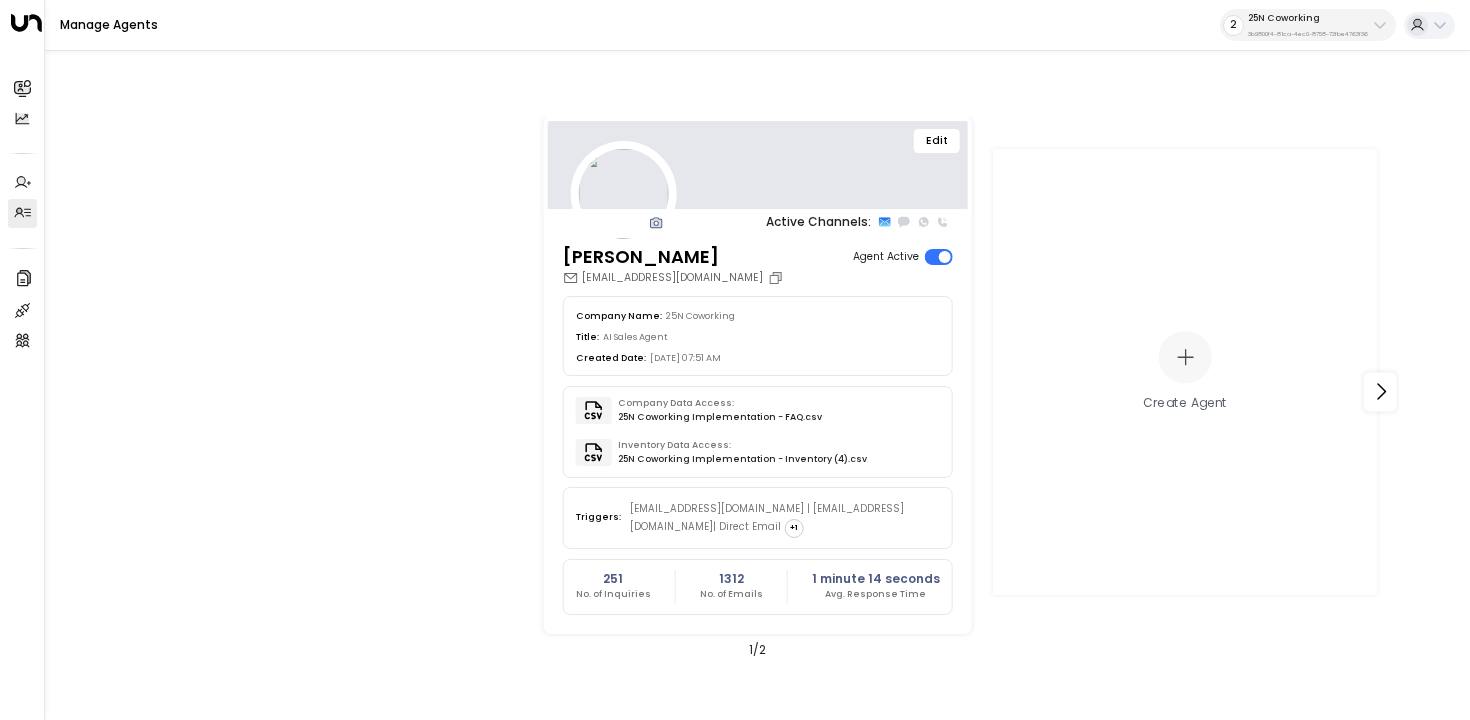 click on "25N Coworking" at bounding box center [1308, 18] 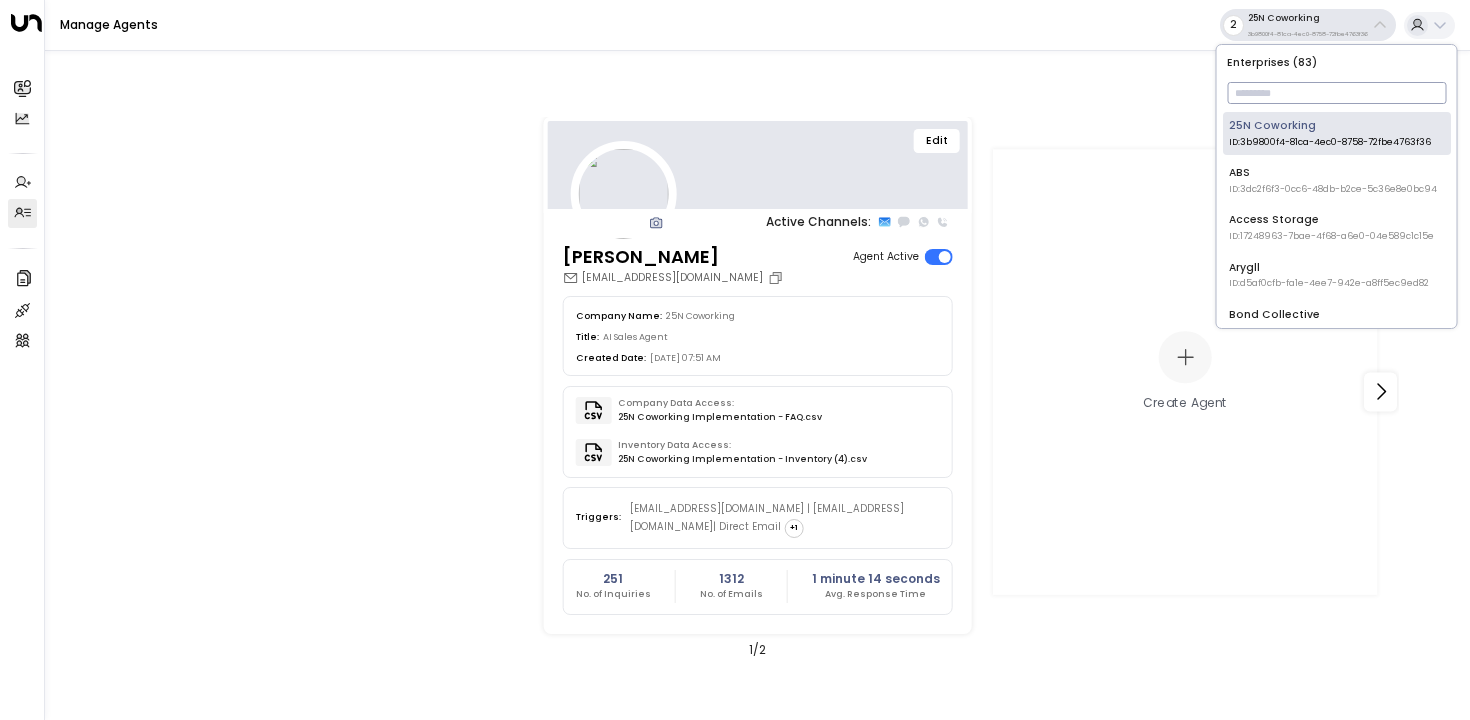 click at bounding box center (1336, 93) 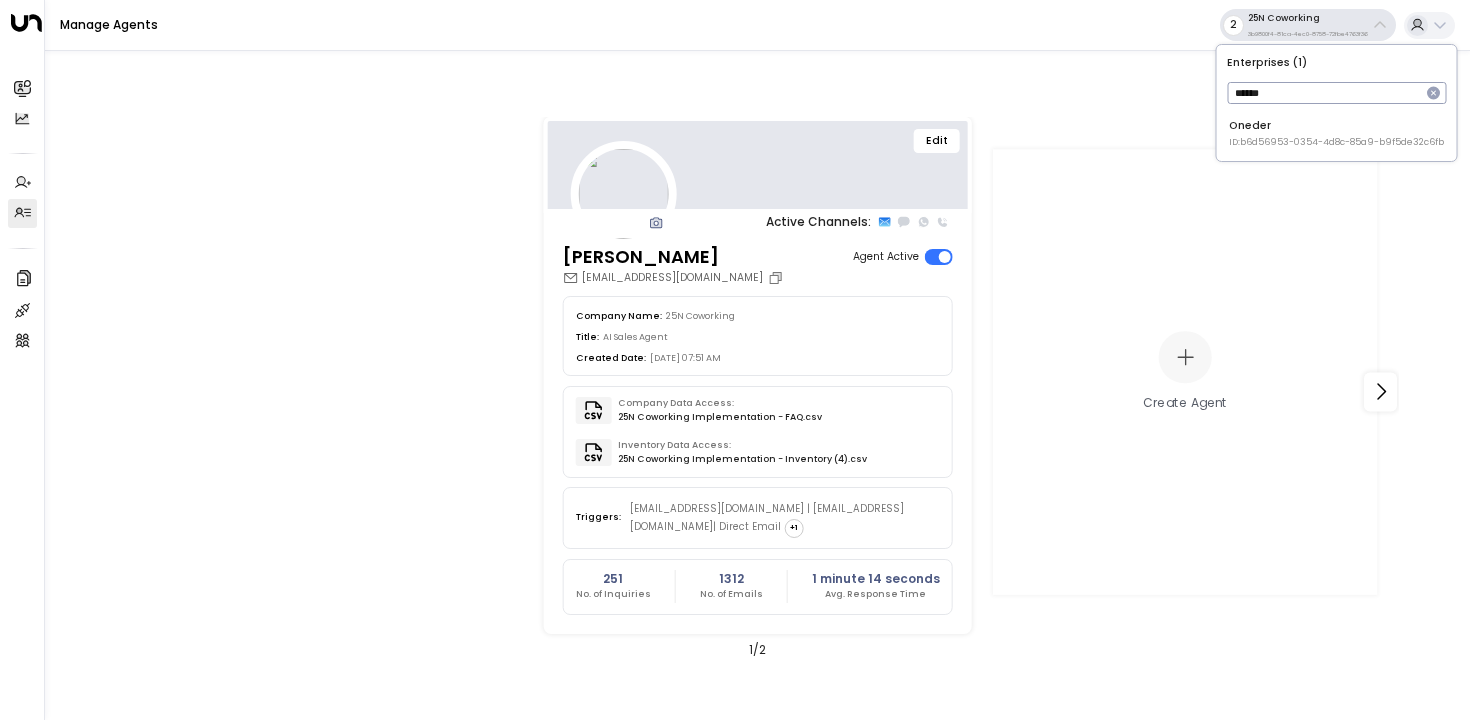type on "******" 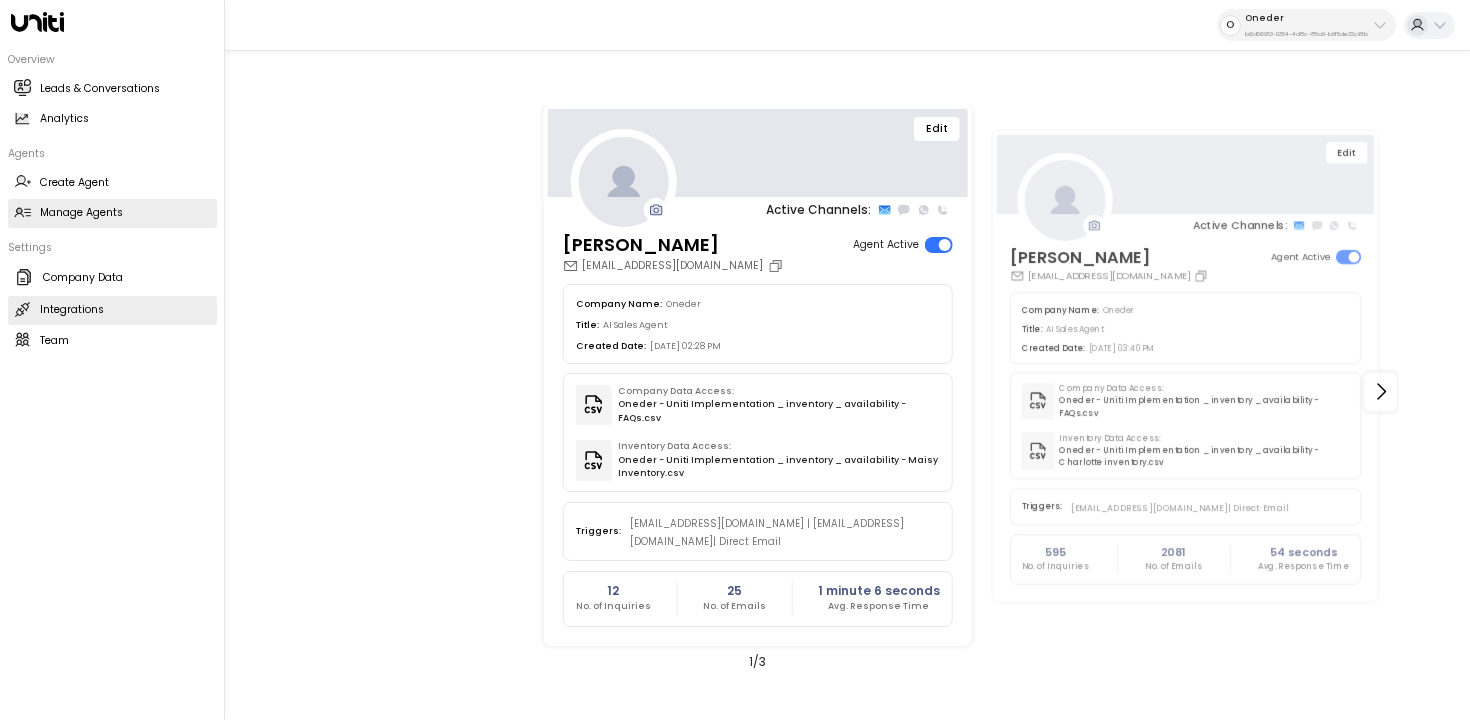 click on "Integrations Integrations" at bounding box center (112, 310) 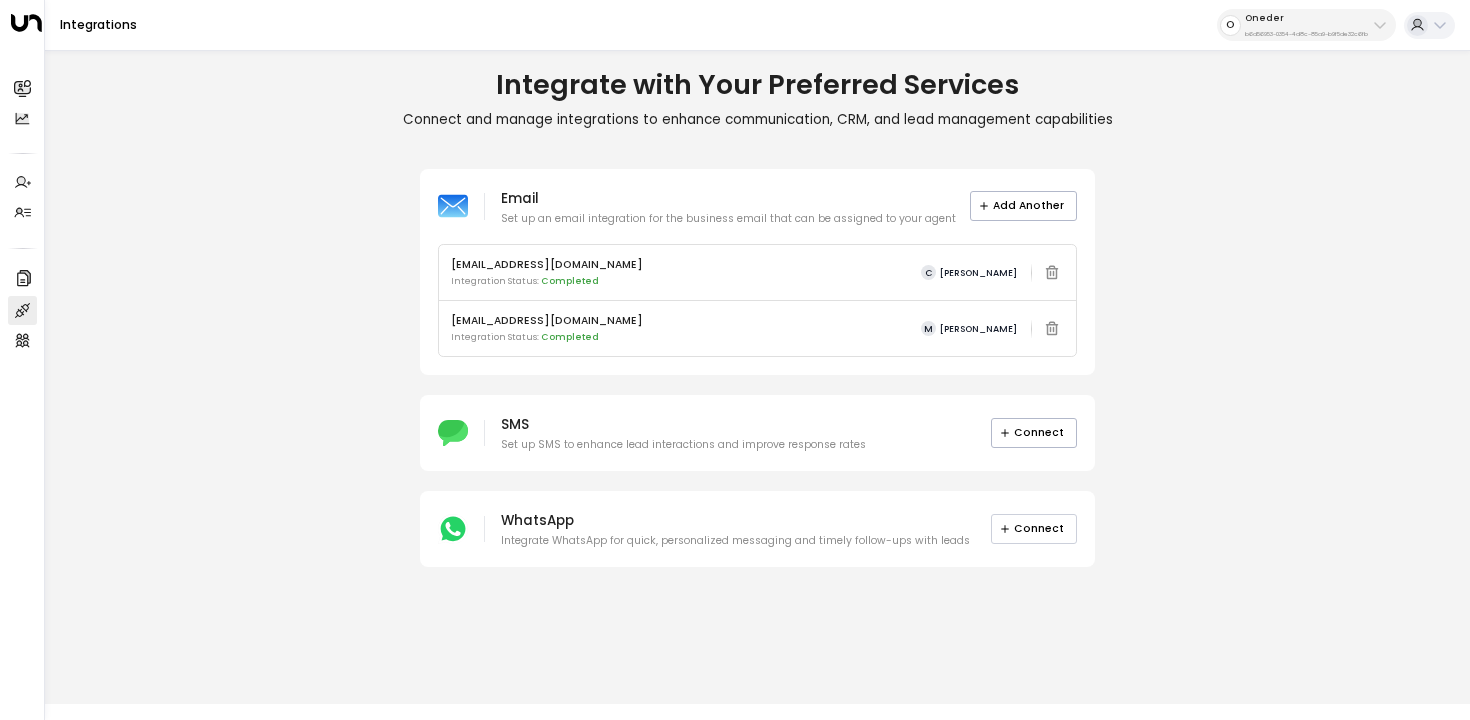 click on "Connect" at bounding box center (1034, 529) 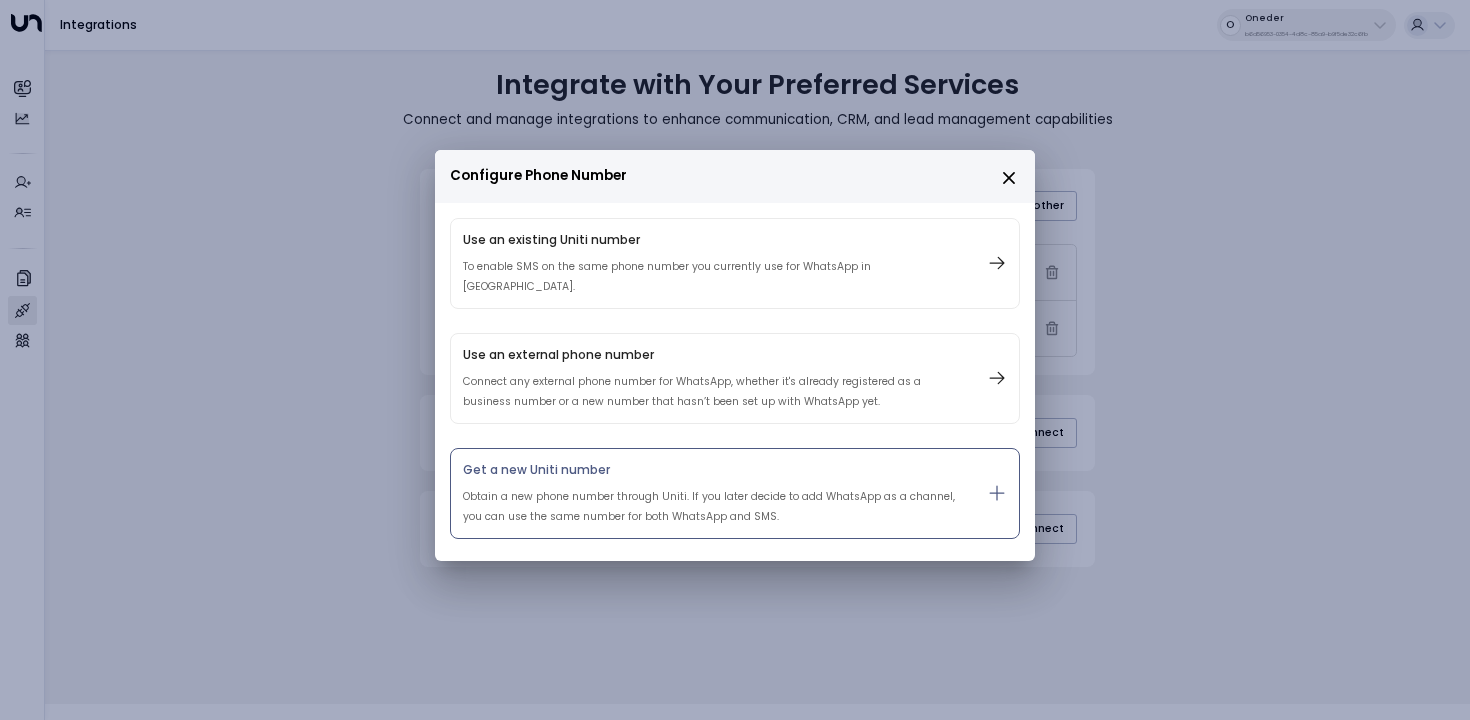 click on "Get a new Uniti number" at bounding box center [710, 470] 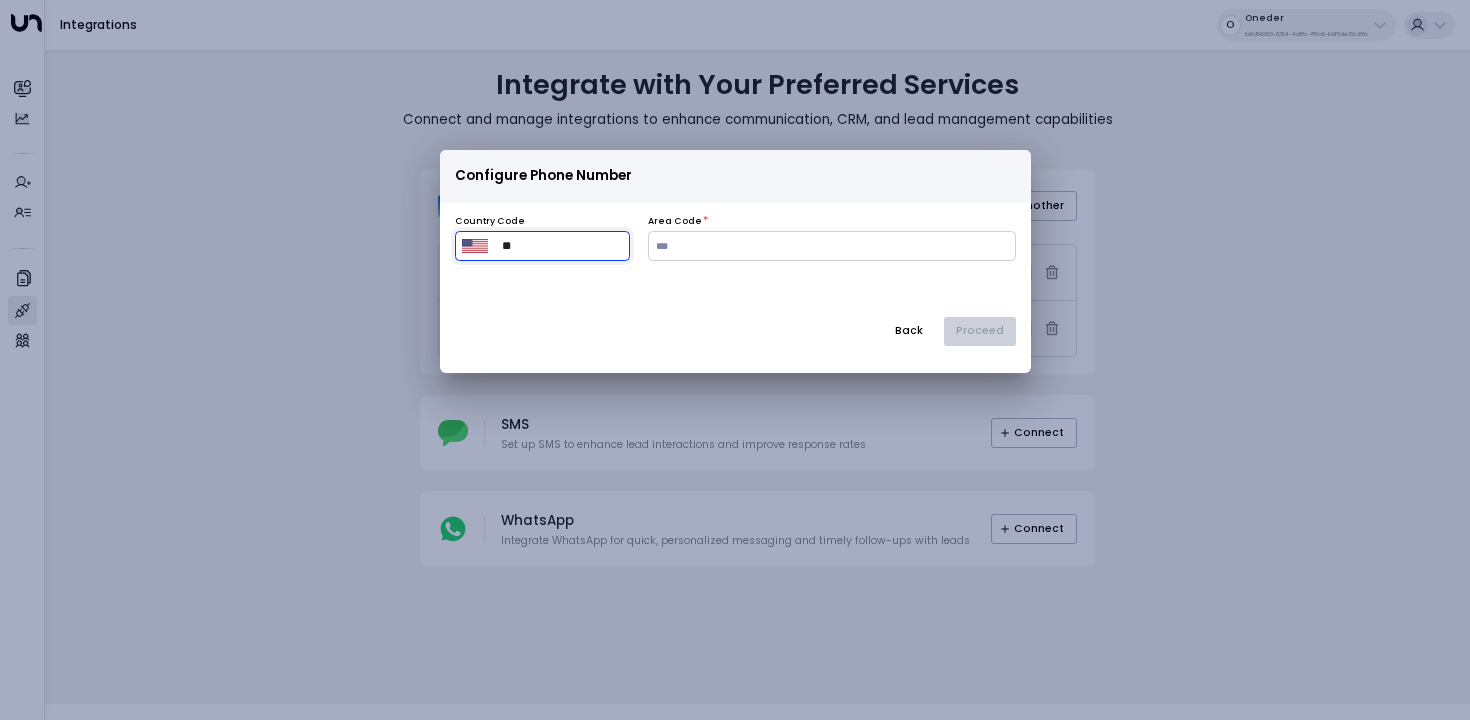 click on "**" at bounding box center (562, 246) 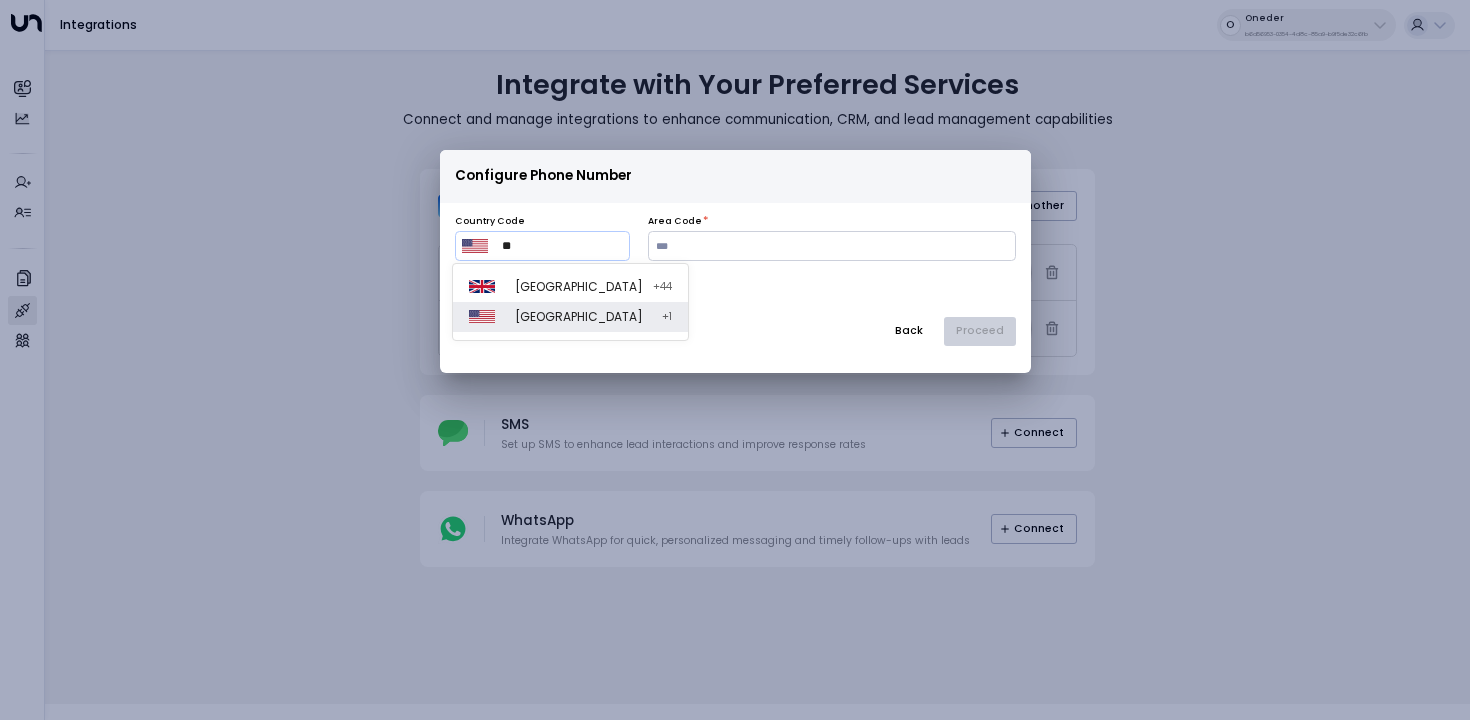 click on "United Kingdom + 44" at bounding box center [570, 287] 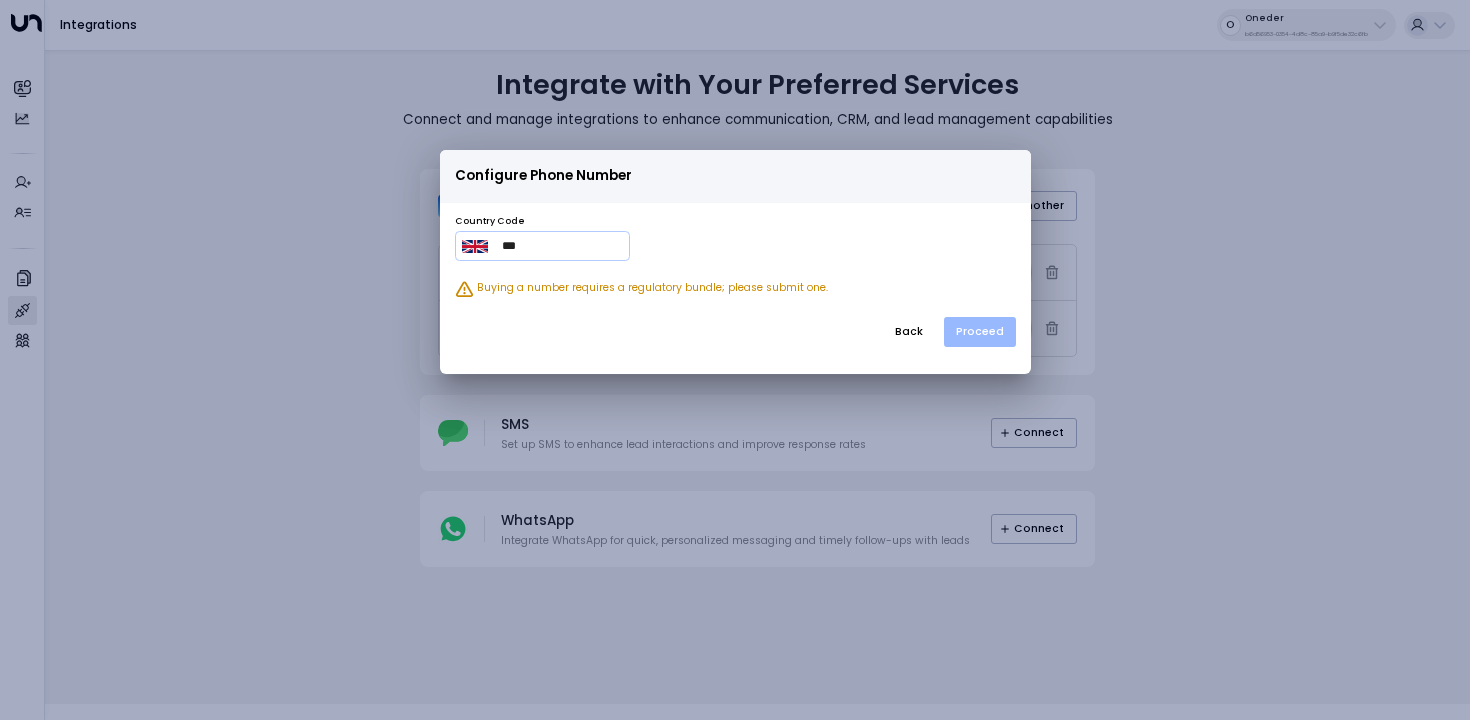 click on "Proceed" at bounding box center [980, 332] 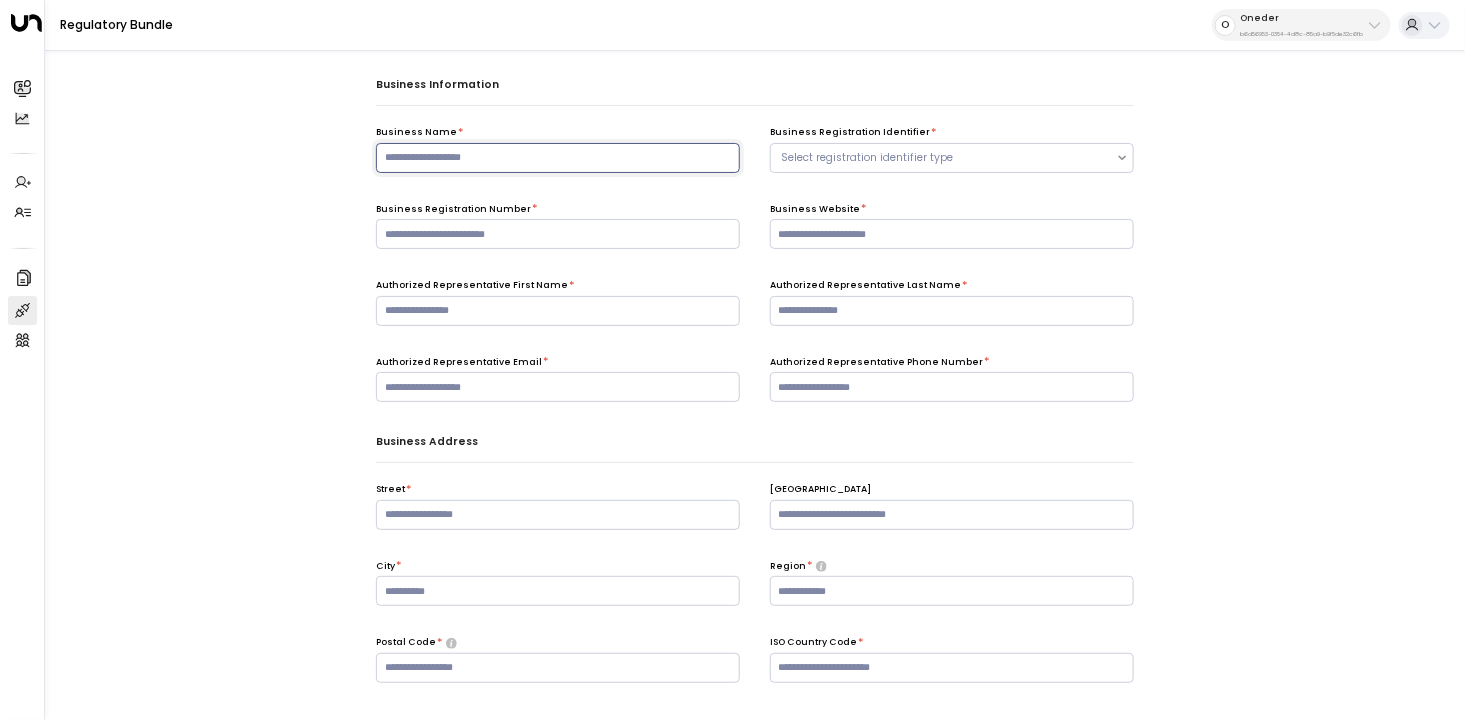 click at bounding box center [558, 158] 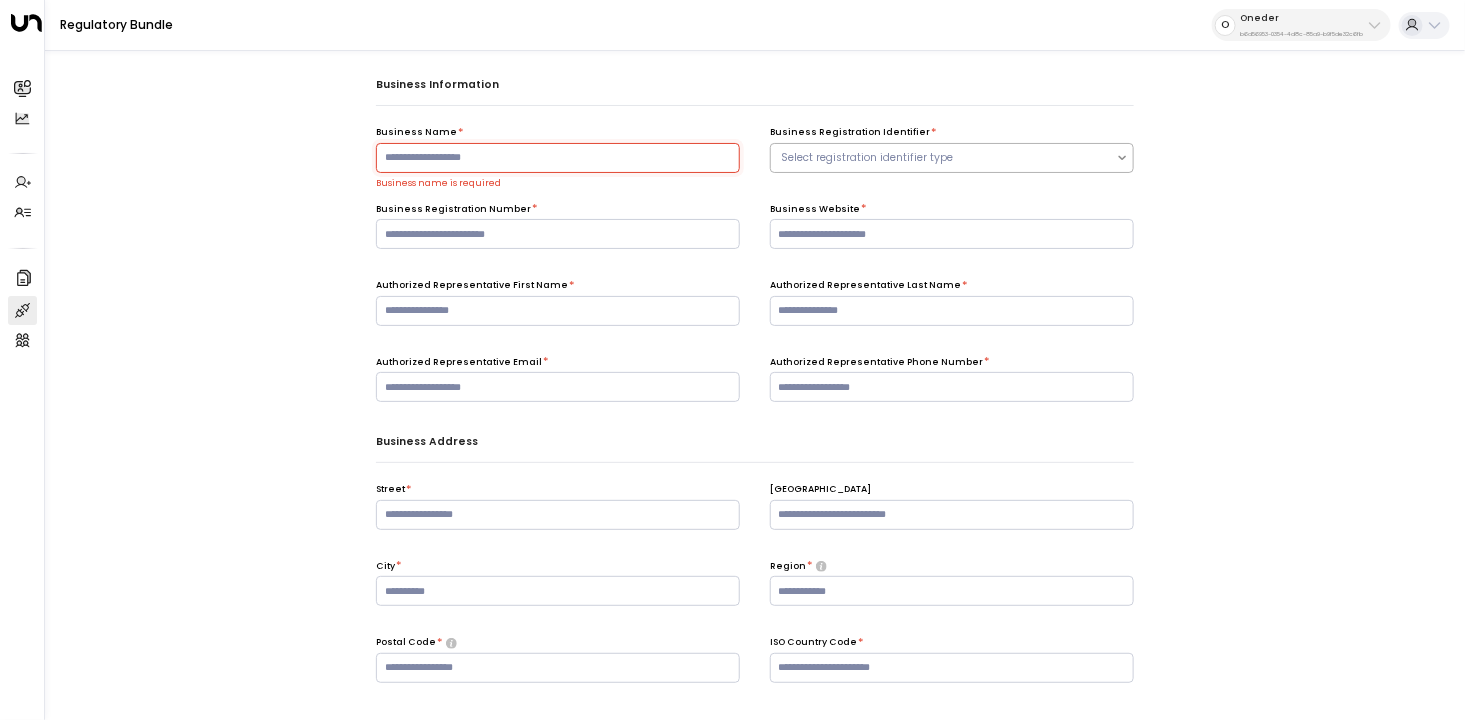 click on "Select registration identifier type" at bounding box center (943, 158) 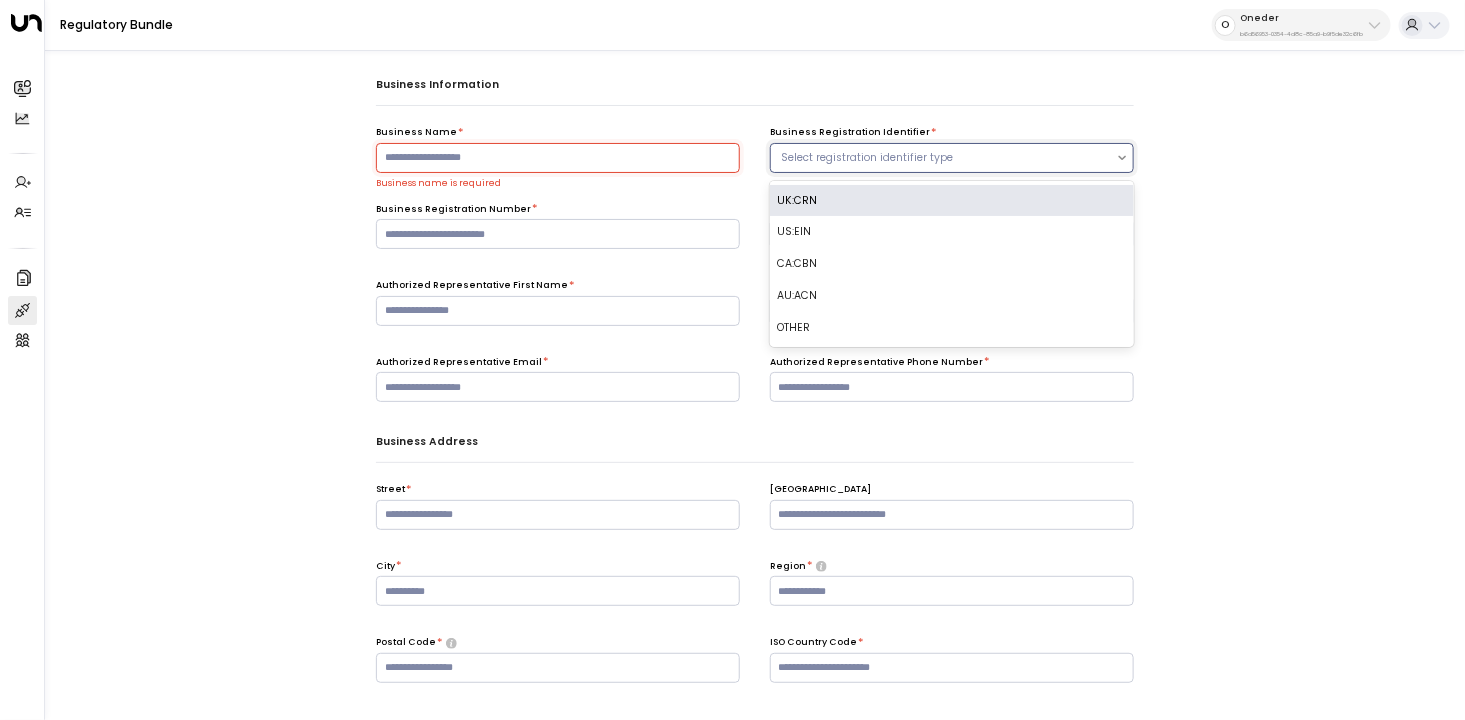 click on "UK:CRN" at bounding box center (952, 201) 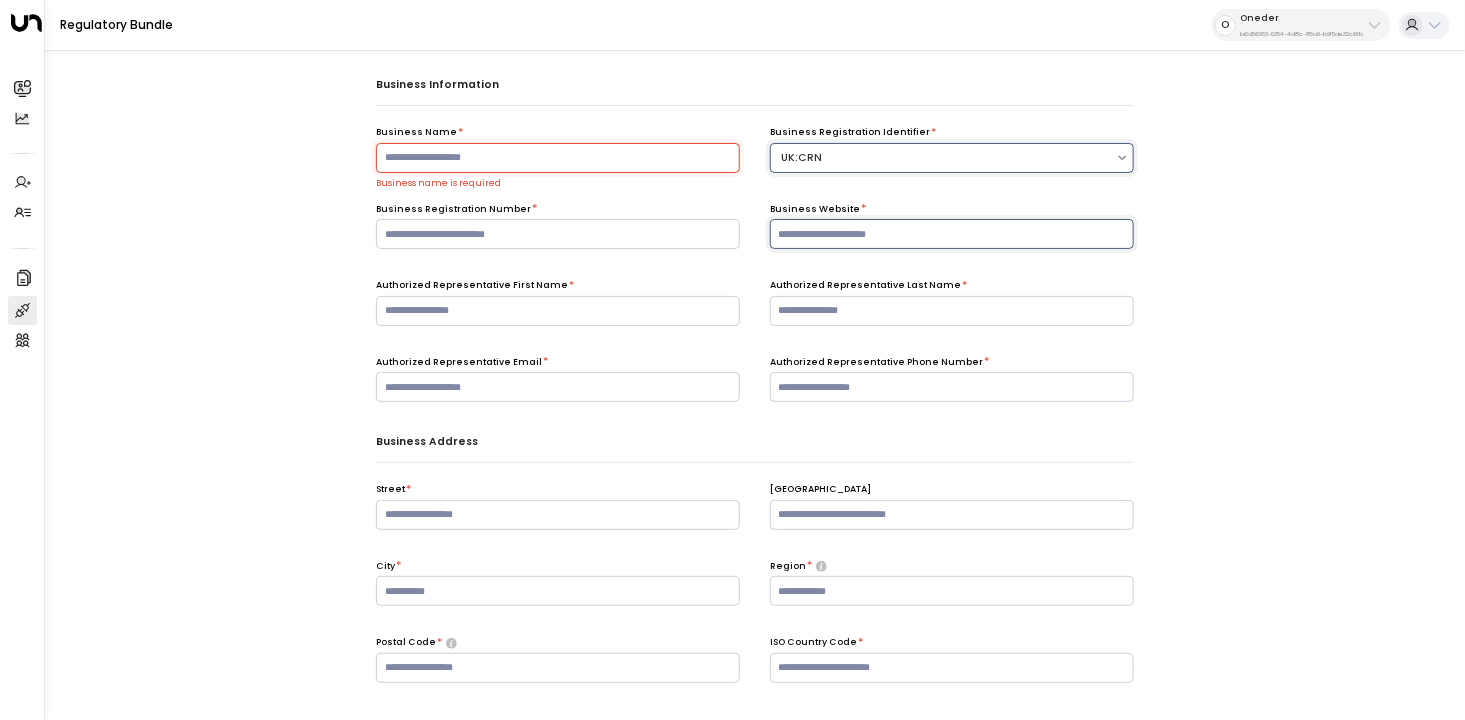 click at bounding box center (952, 234) 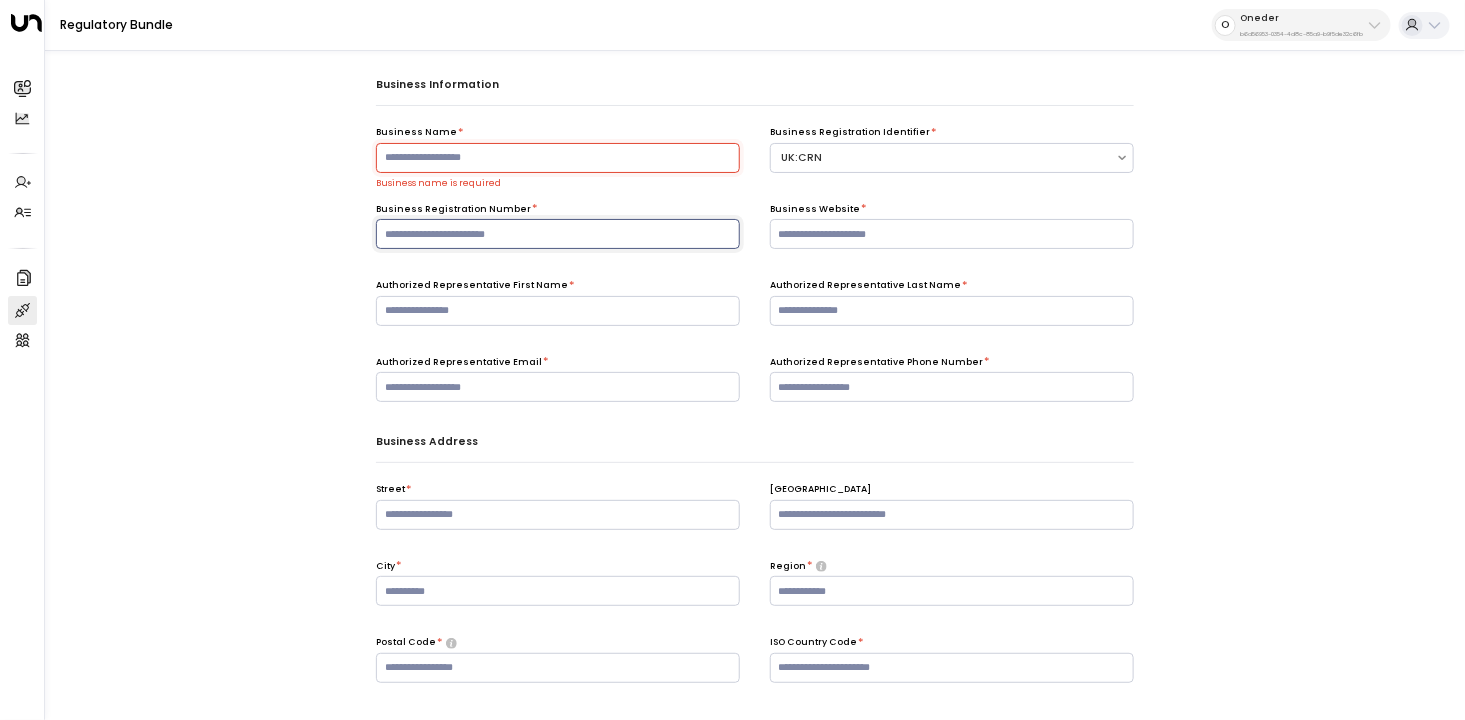 click at bounding box center (558, 234) 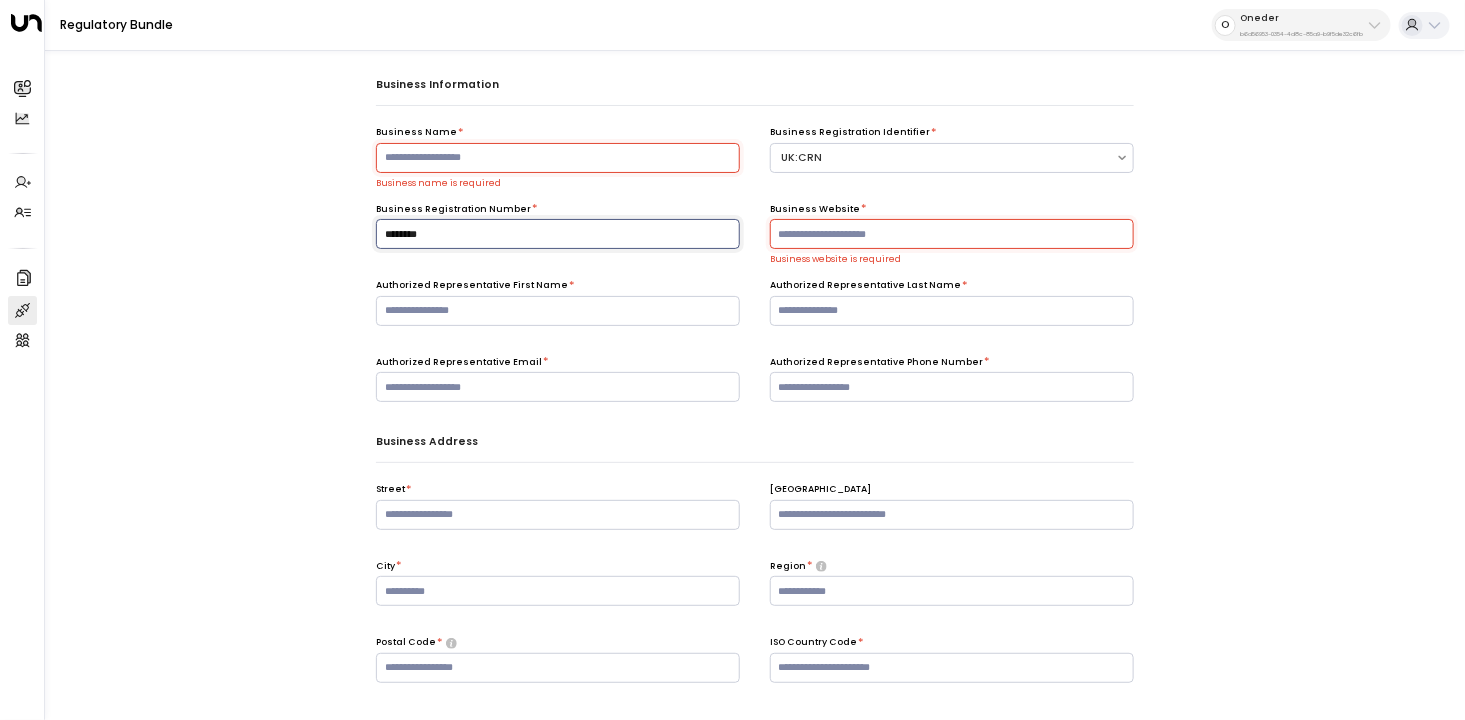 type on "********" 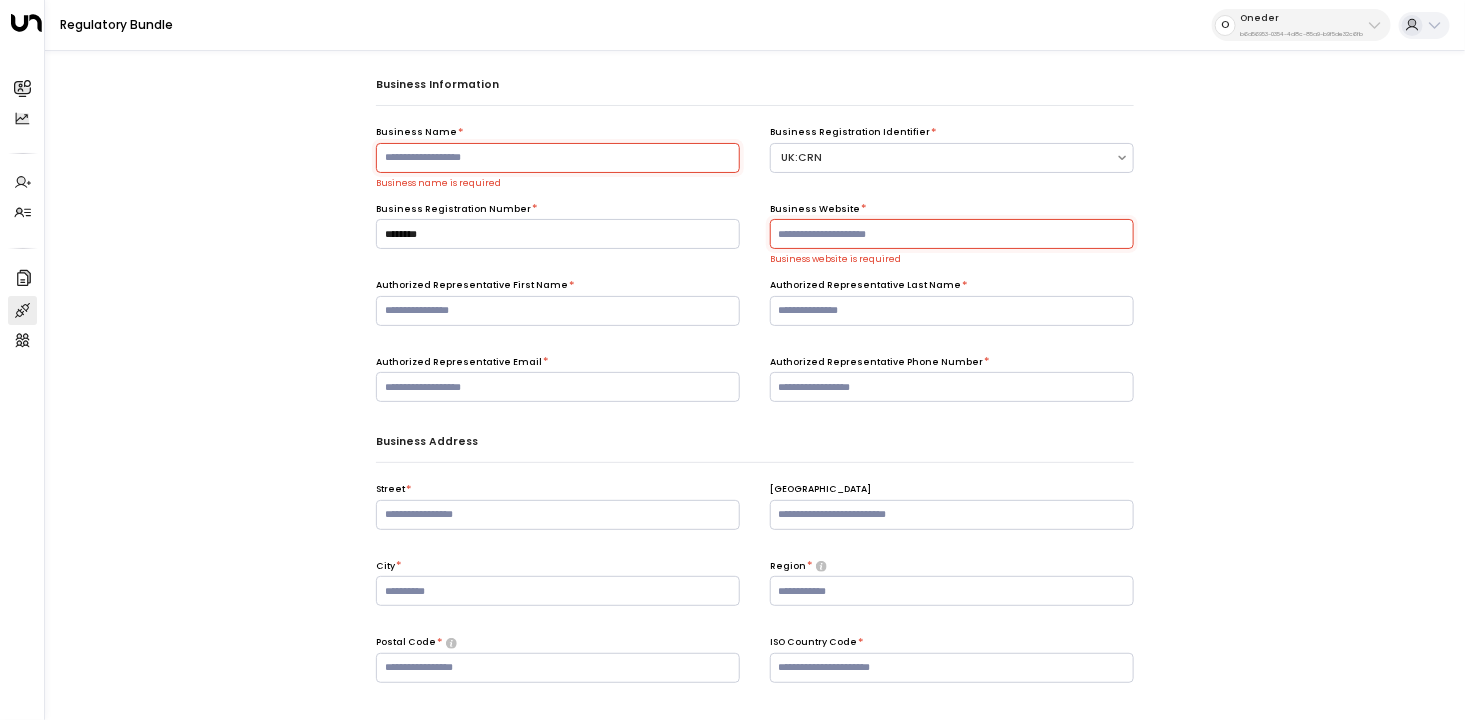 click at bounding box center (558, 158) 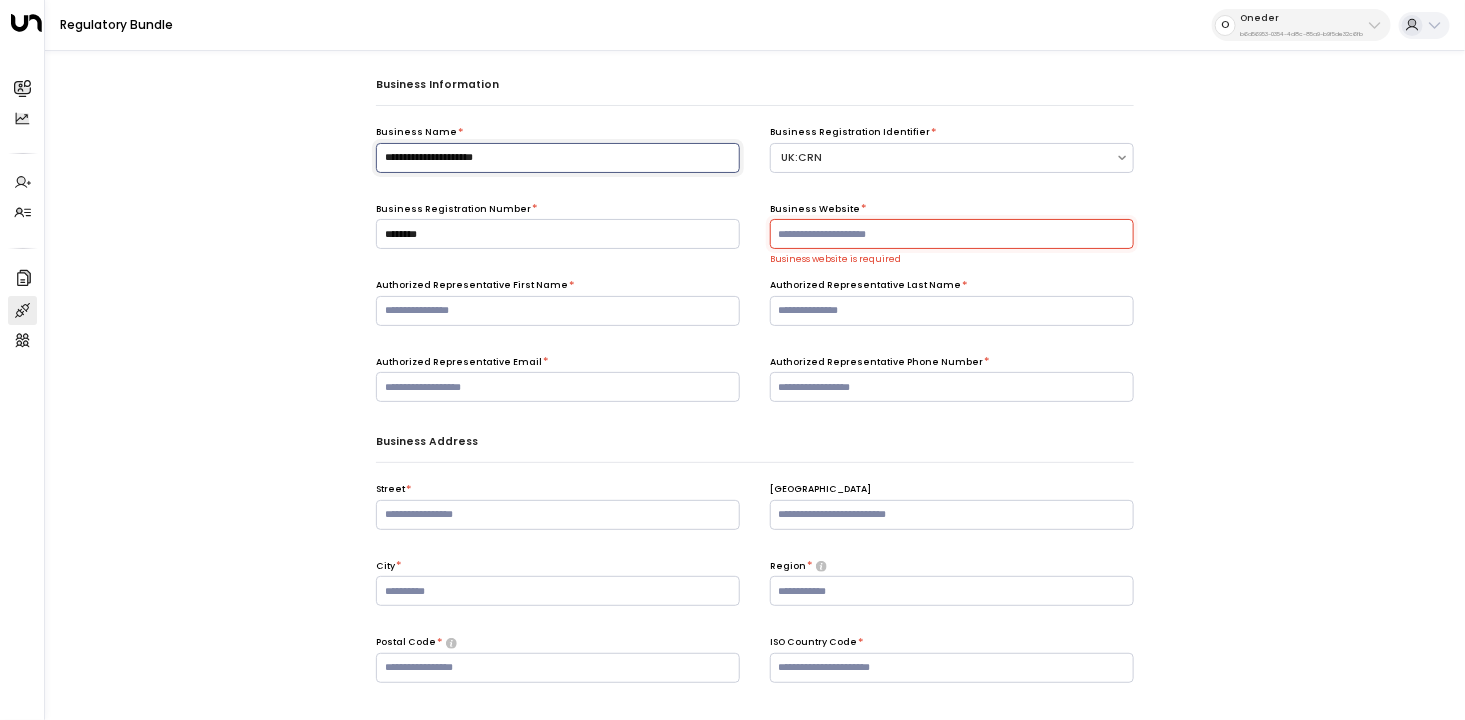 type on "**********" 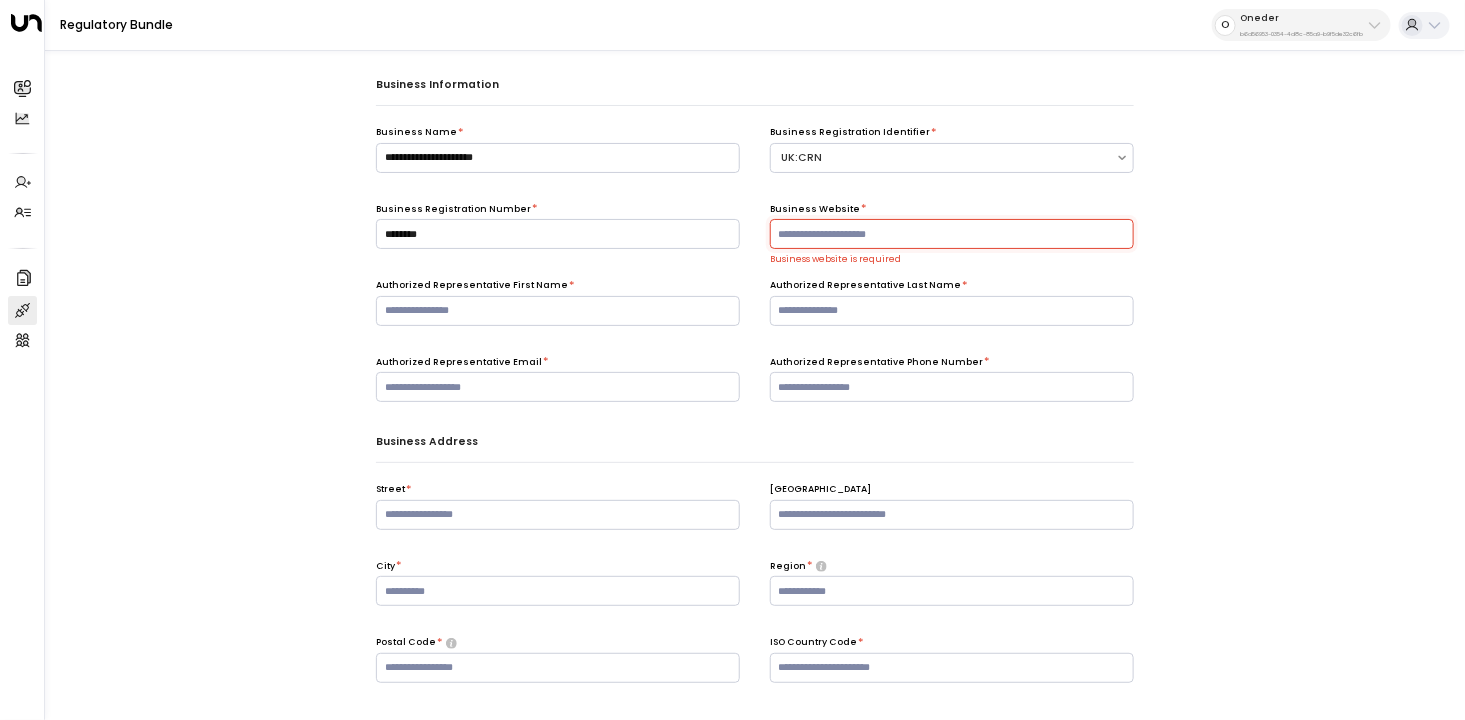click at bounding box center (952, 234) 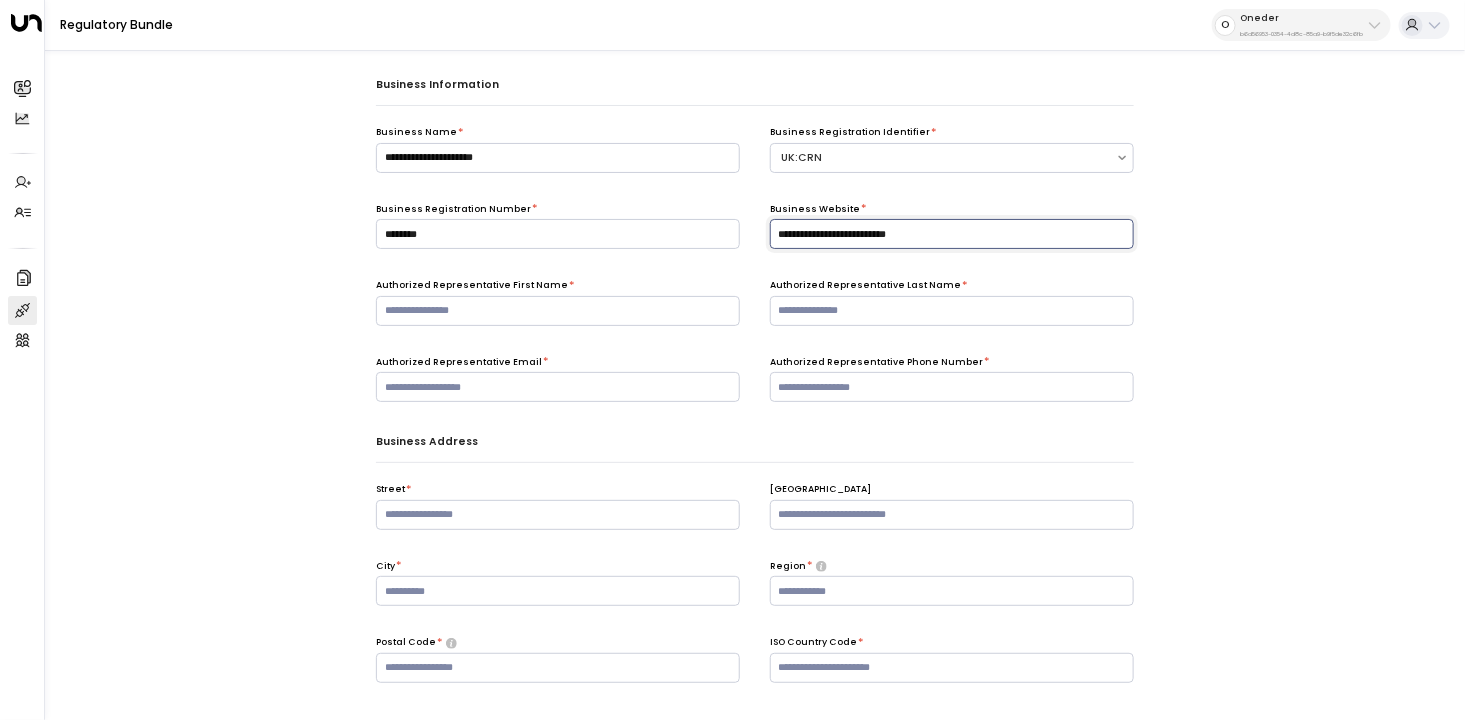 type on "**********" 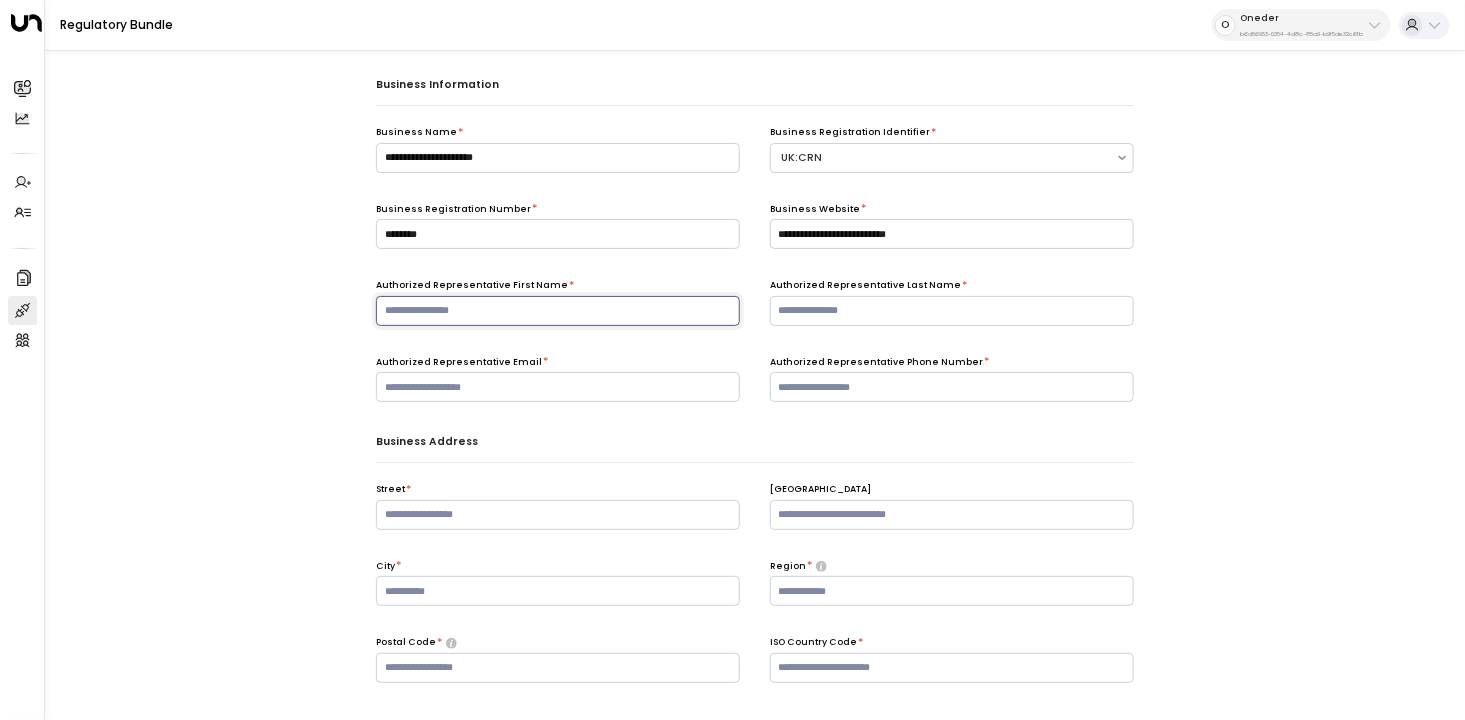 click at bounding box center (558, 311) 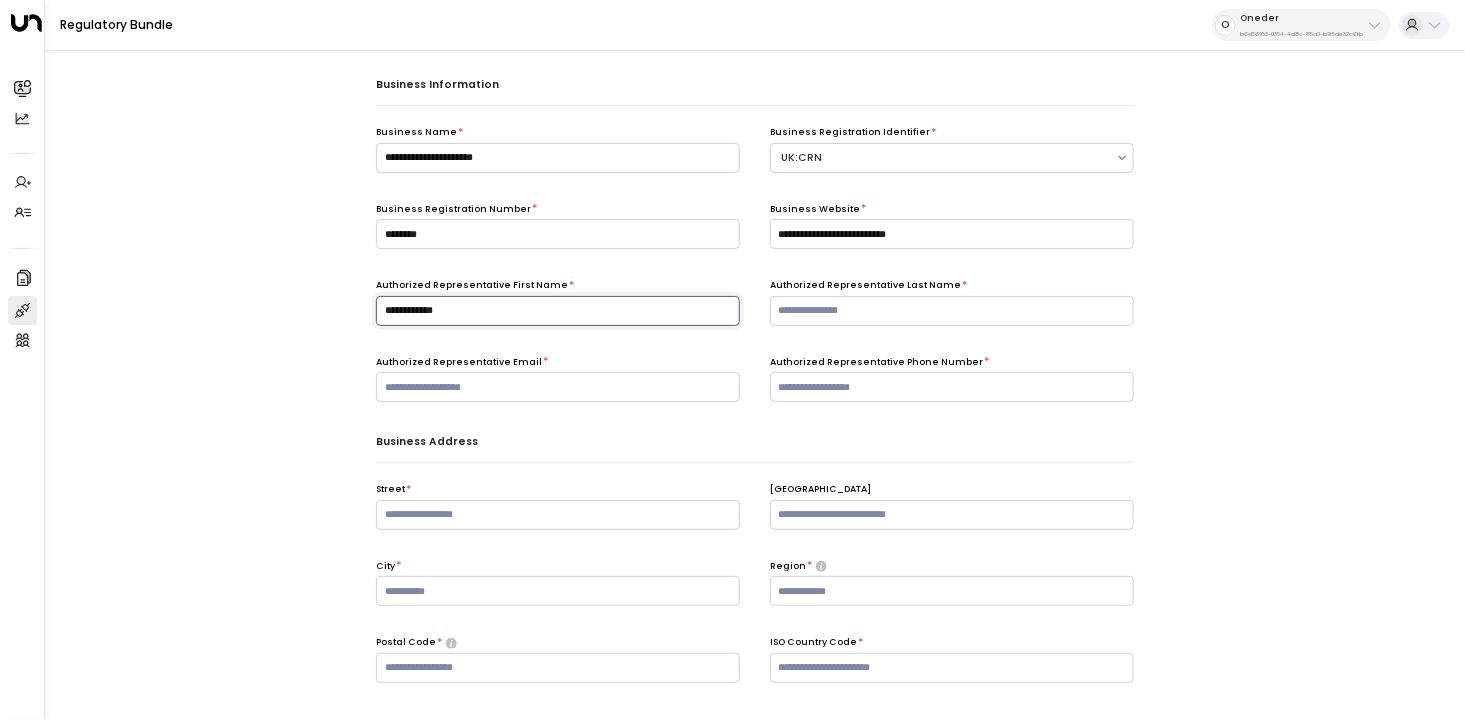 type on "**********" 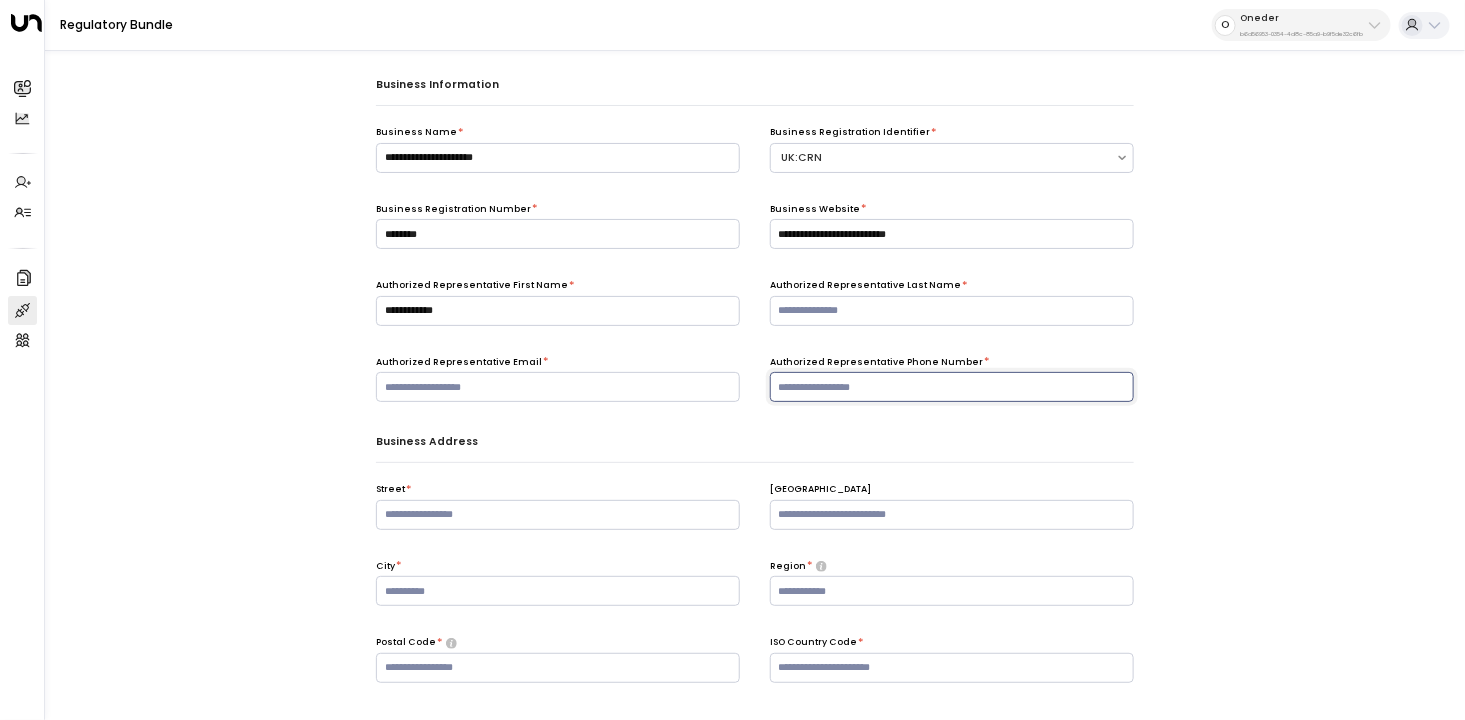 click at bounding box center (952, 387) 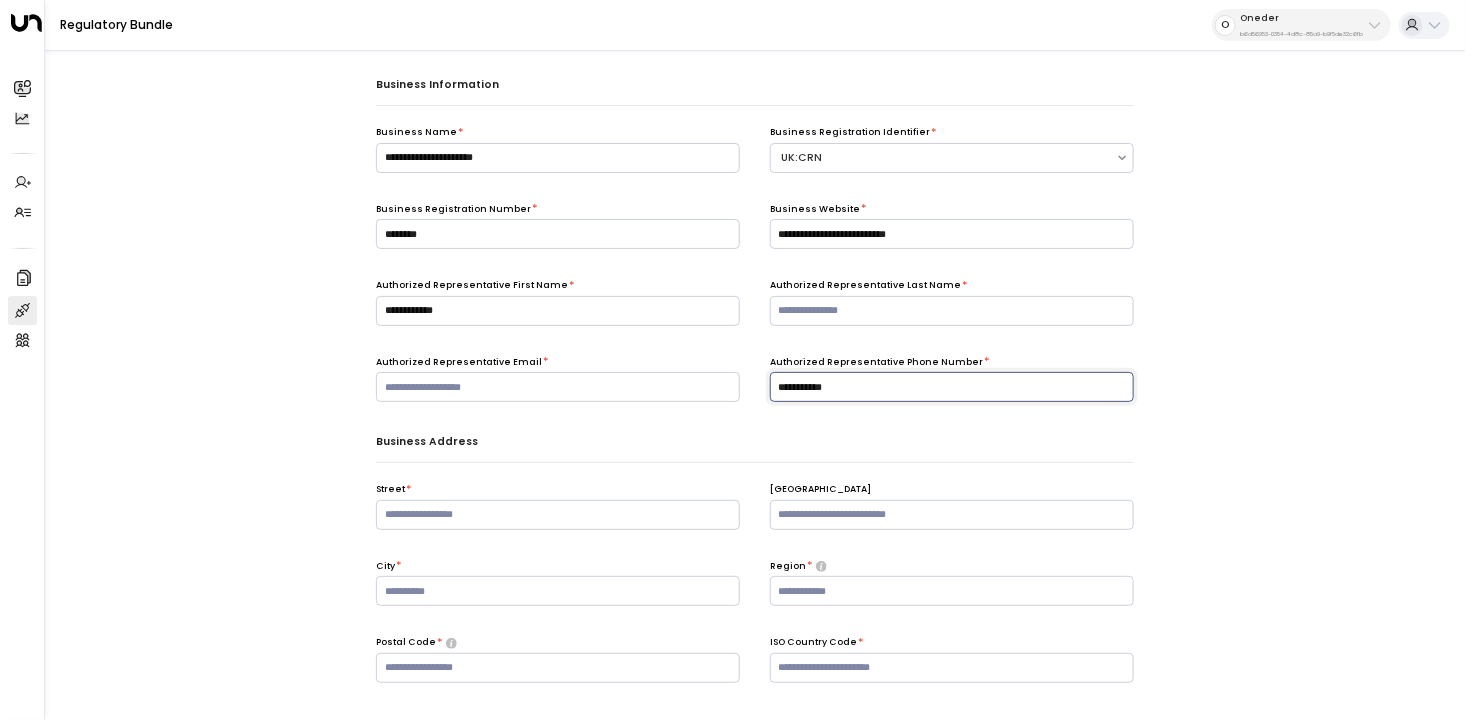 type on "**********" 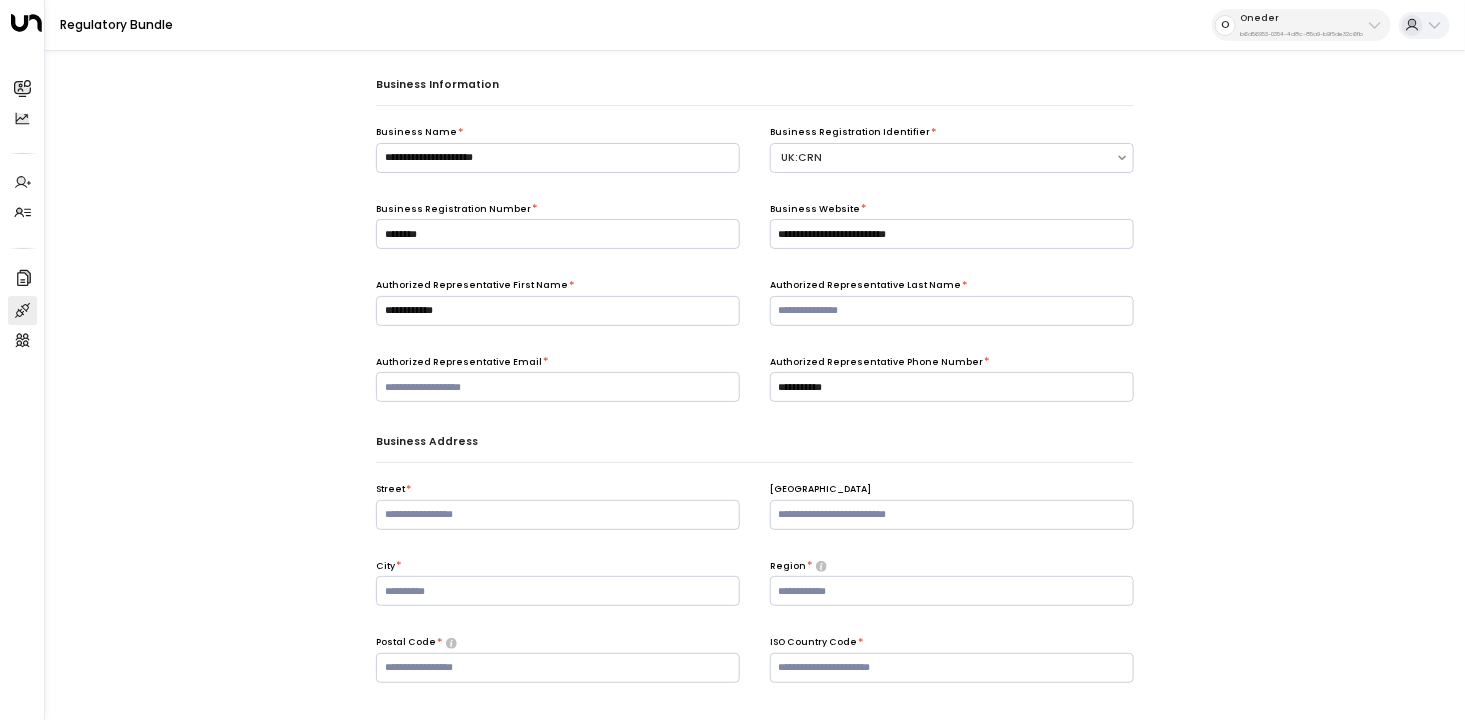 click on "**********" at bounding box center [755, 264] 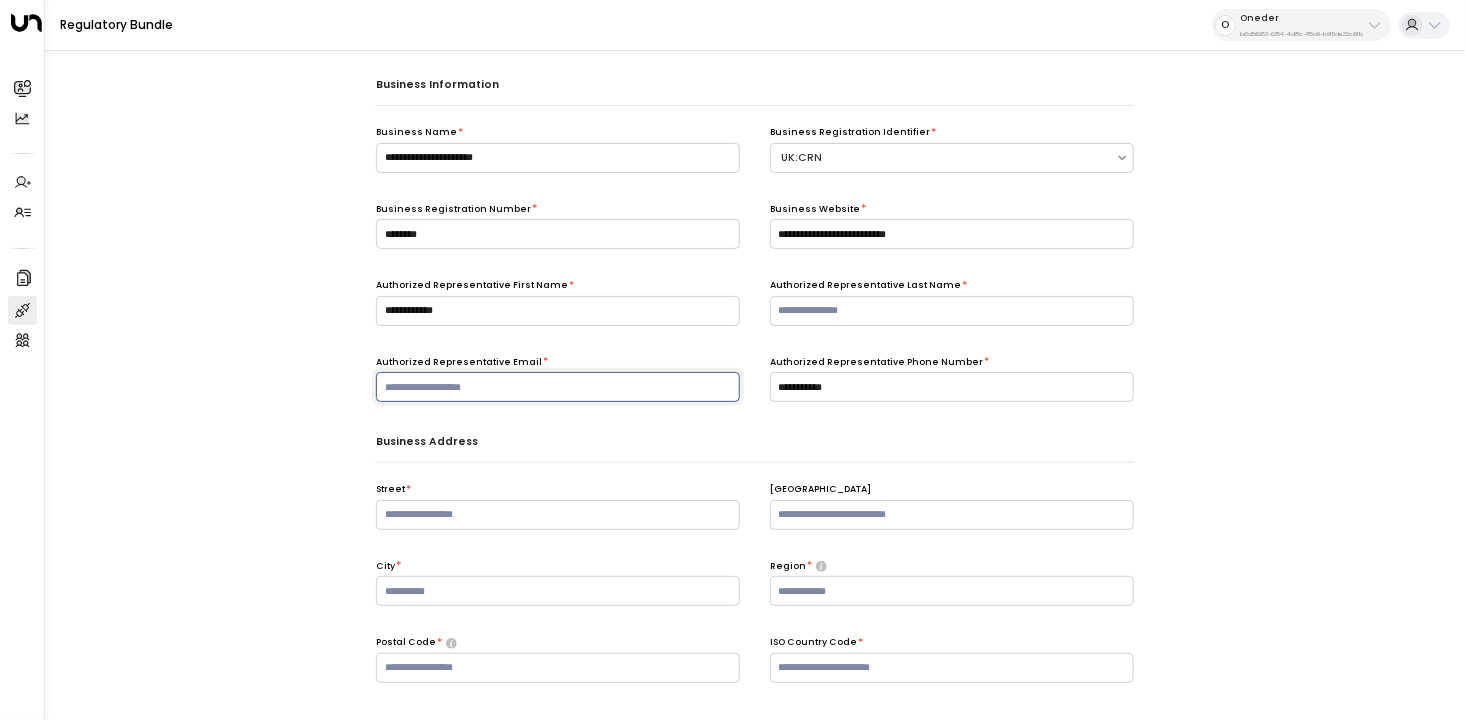 click at bounding box center (558, 387) 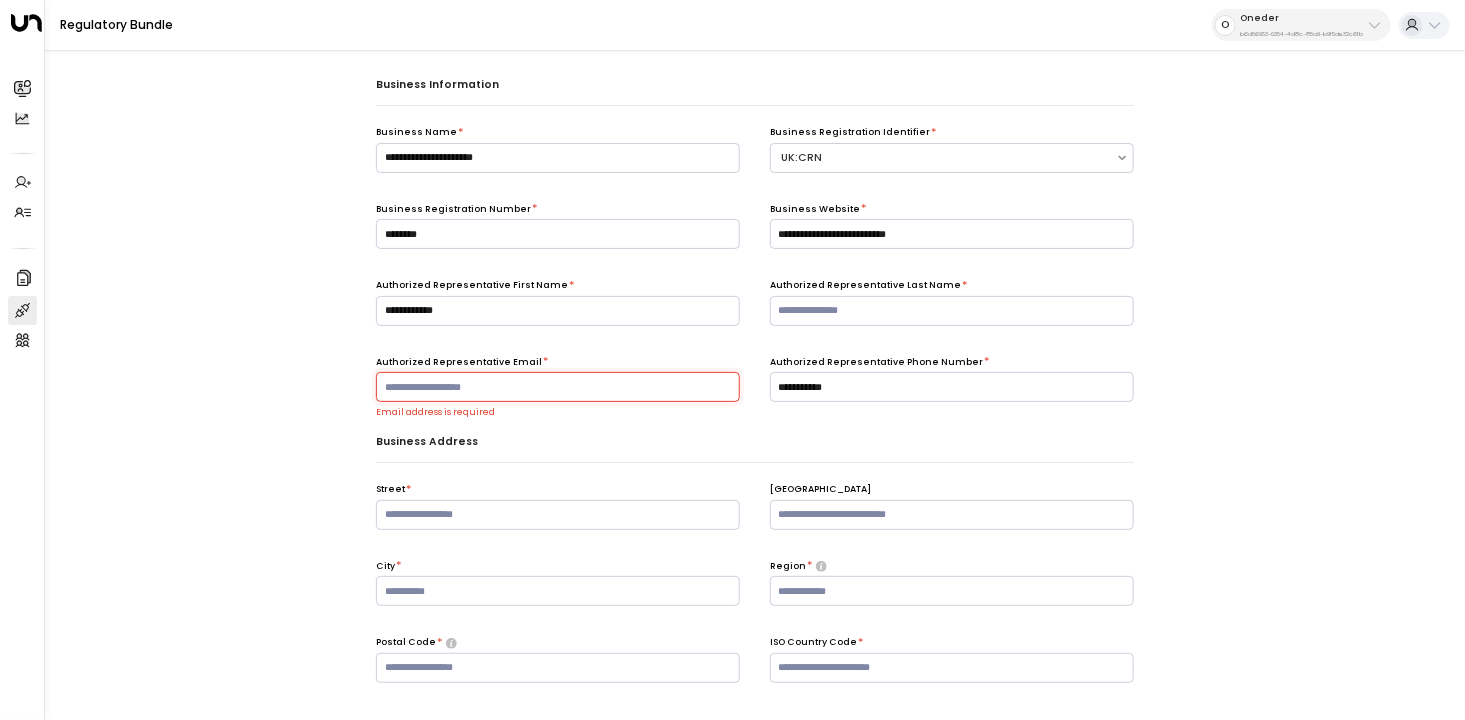 paste on "**********" 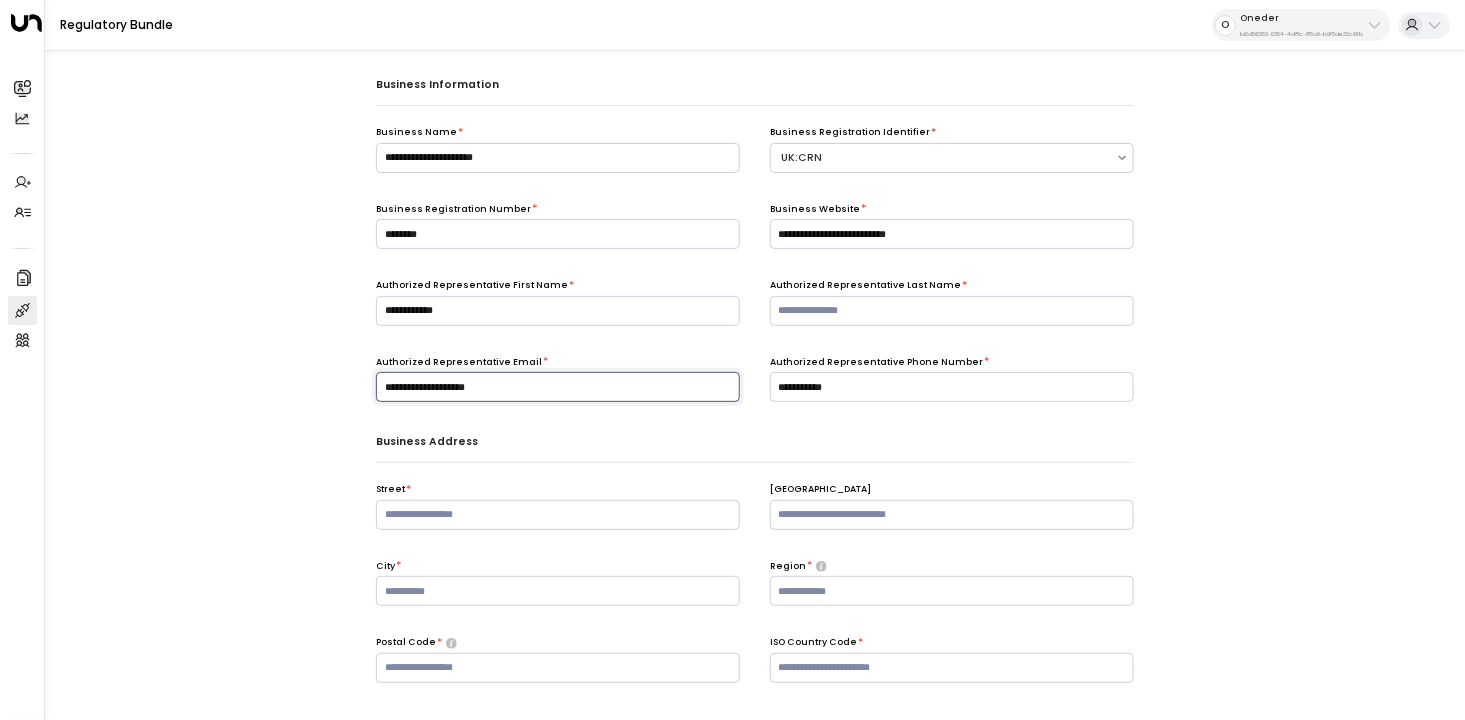 scroll, scrollTop: 33, scrollLeft: 0, axis: vertical 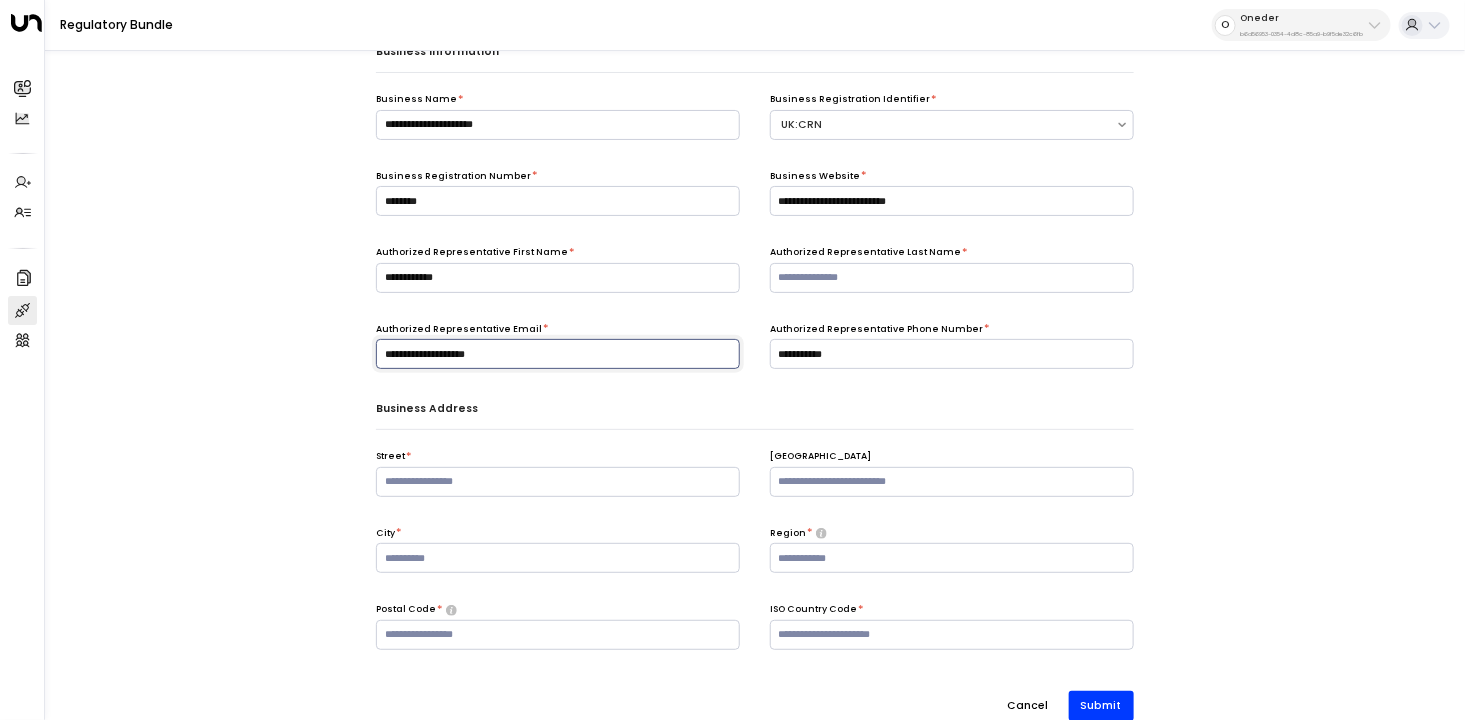 type on "**********" 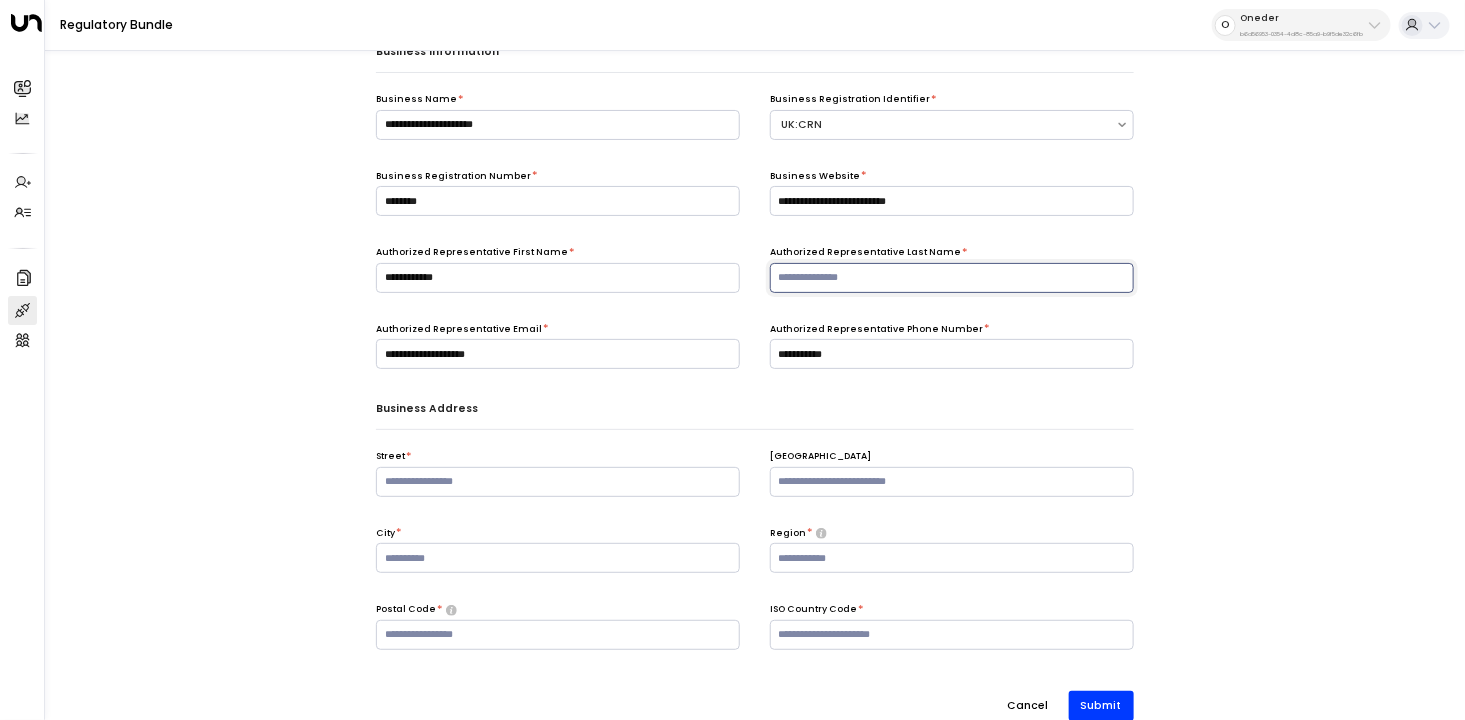 click at bounding box center (952, 278) 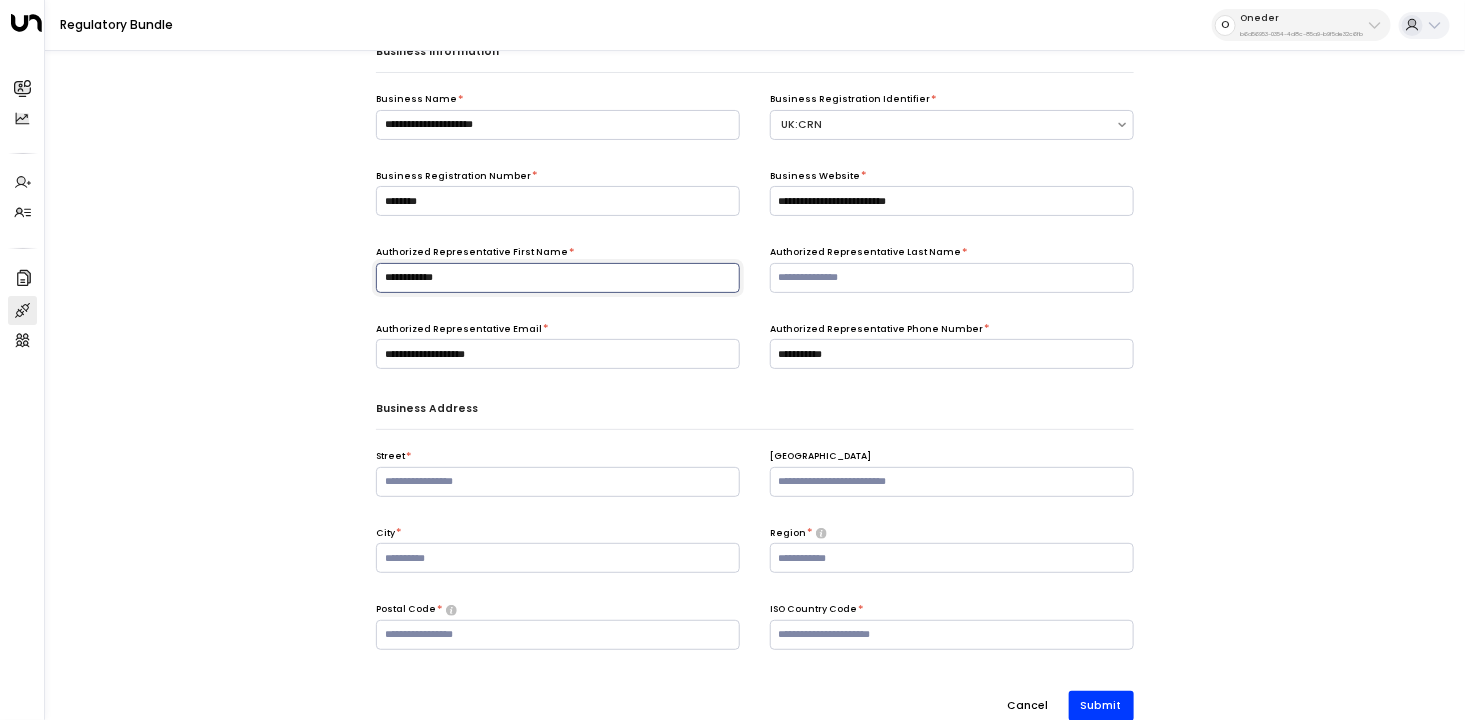 click on "**********" at bounding box center (558, 278) 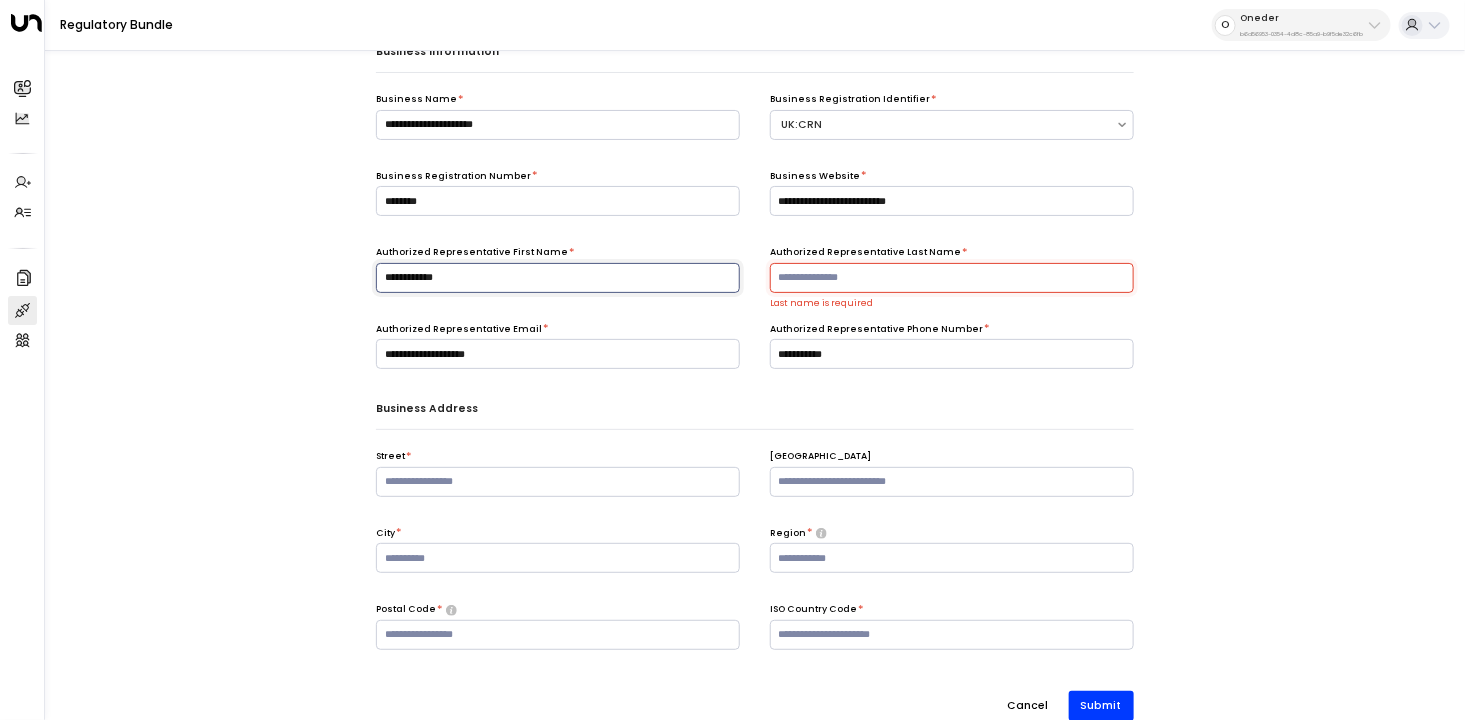 click on "**********" at bounding box center (558, 278) 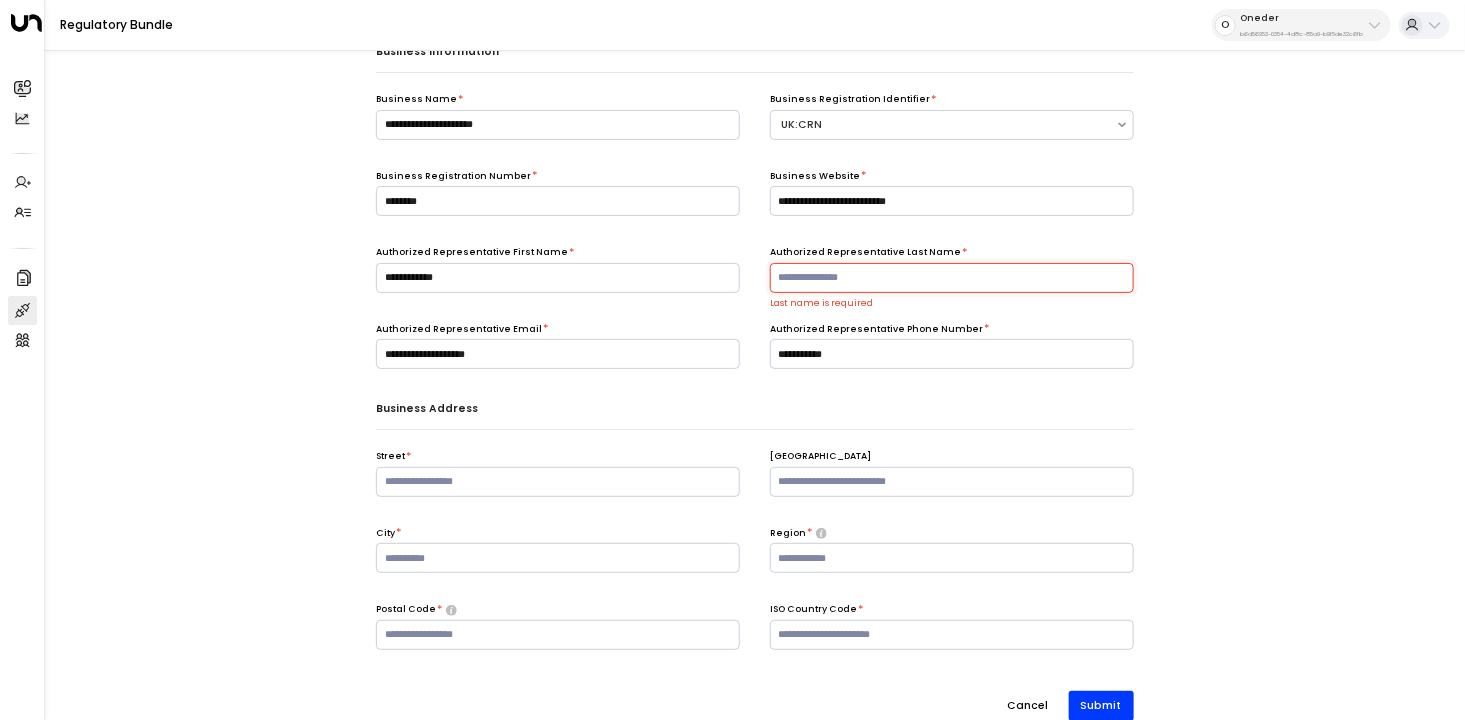 click on "Authorized Representative Last Name *" at bounding box center (952, 269) 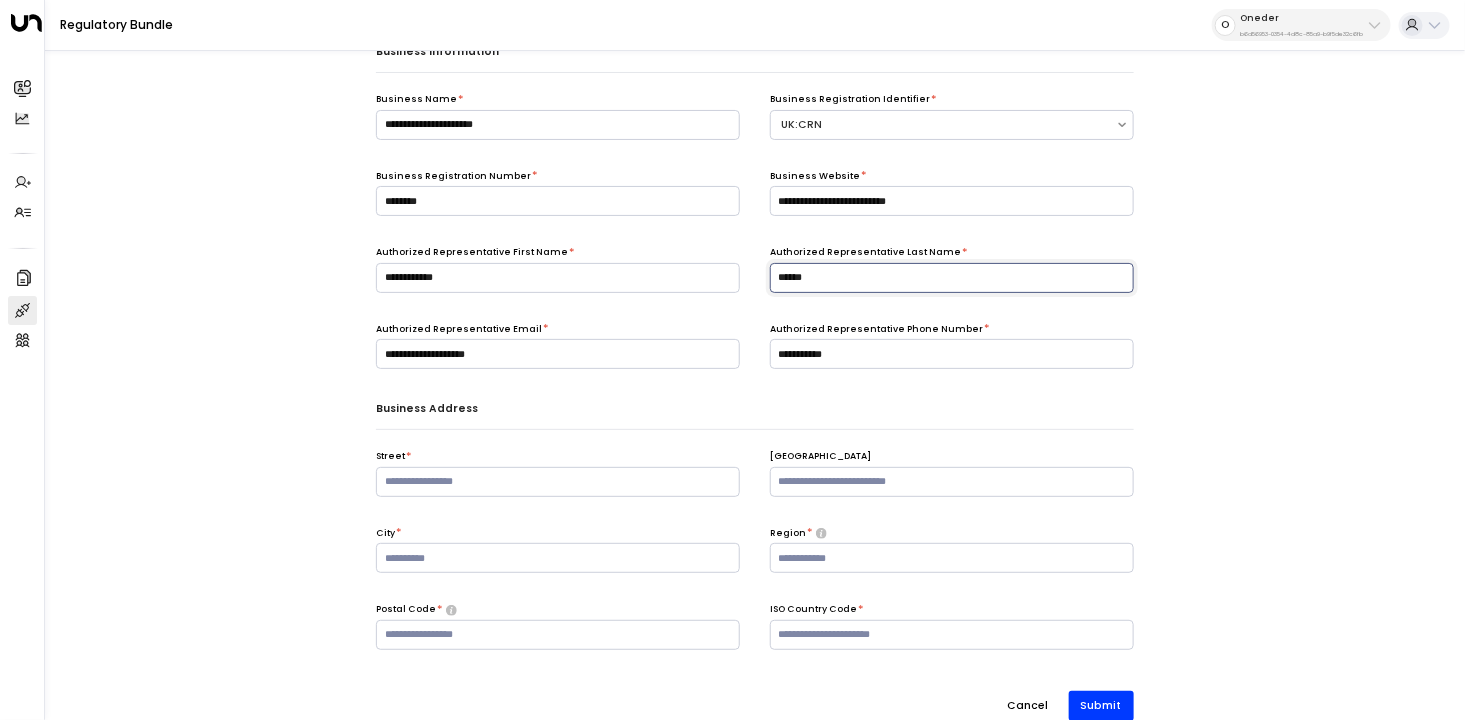 type on "******" 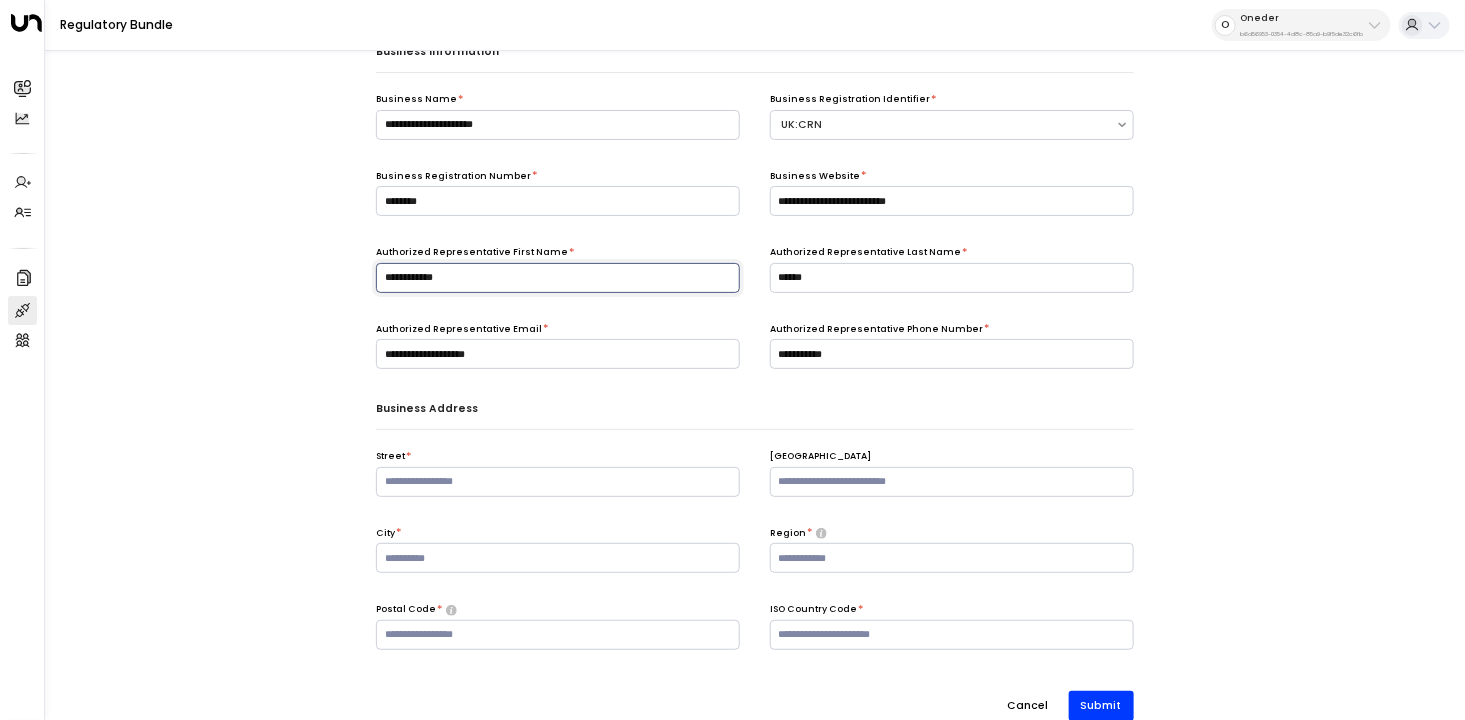 click on "**********" at bounding box center [558, 278] 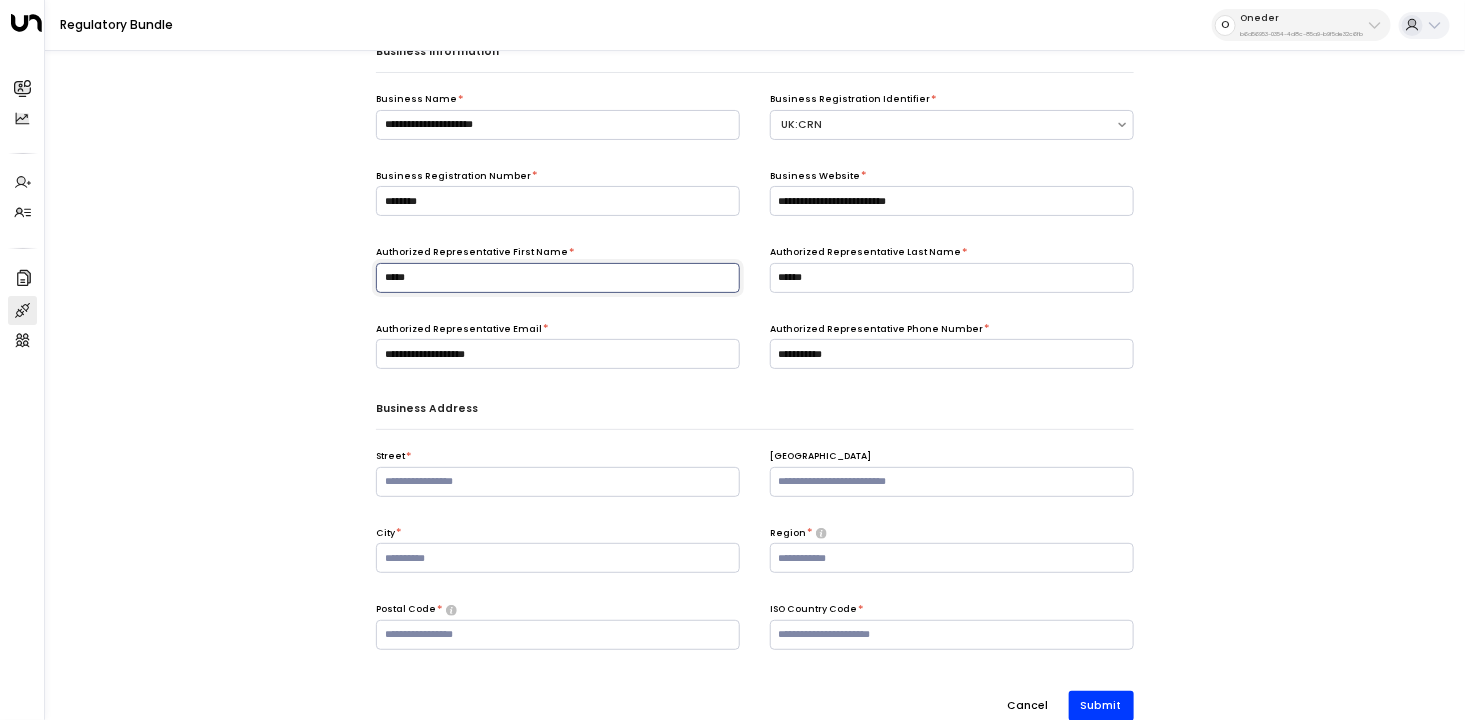 type on "*****" 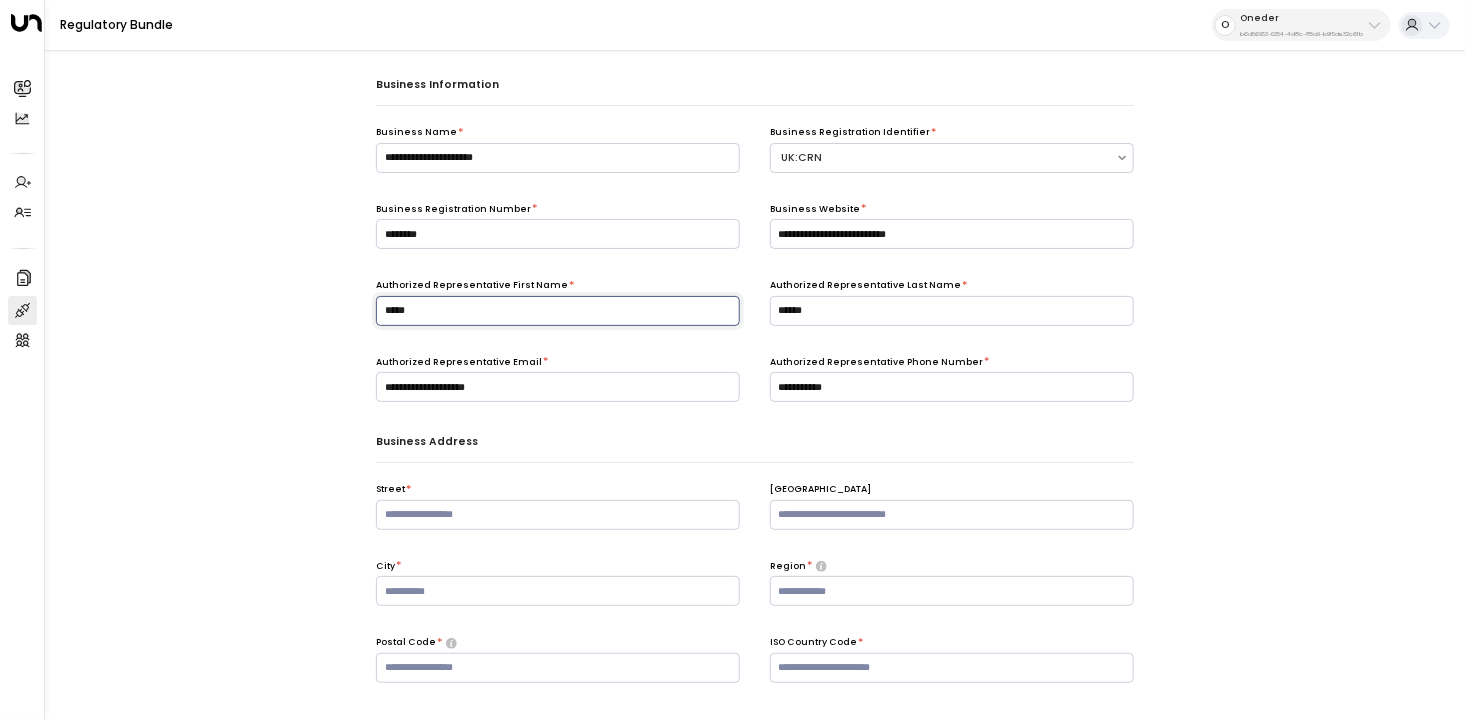 scroll, scrollTop: 33, scrollLeft: 0, axis: vertical 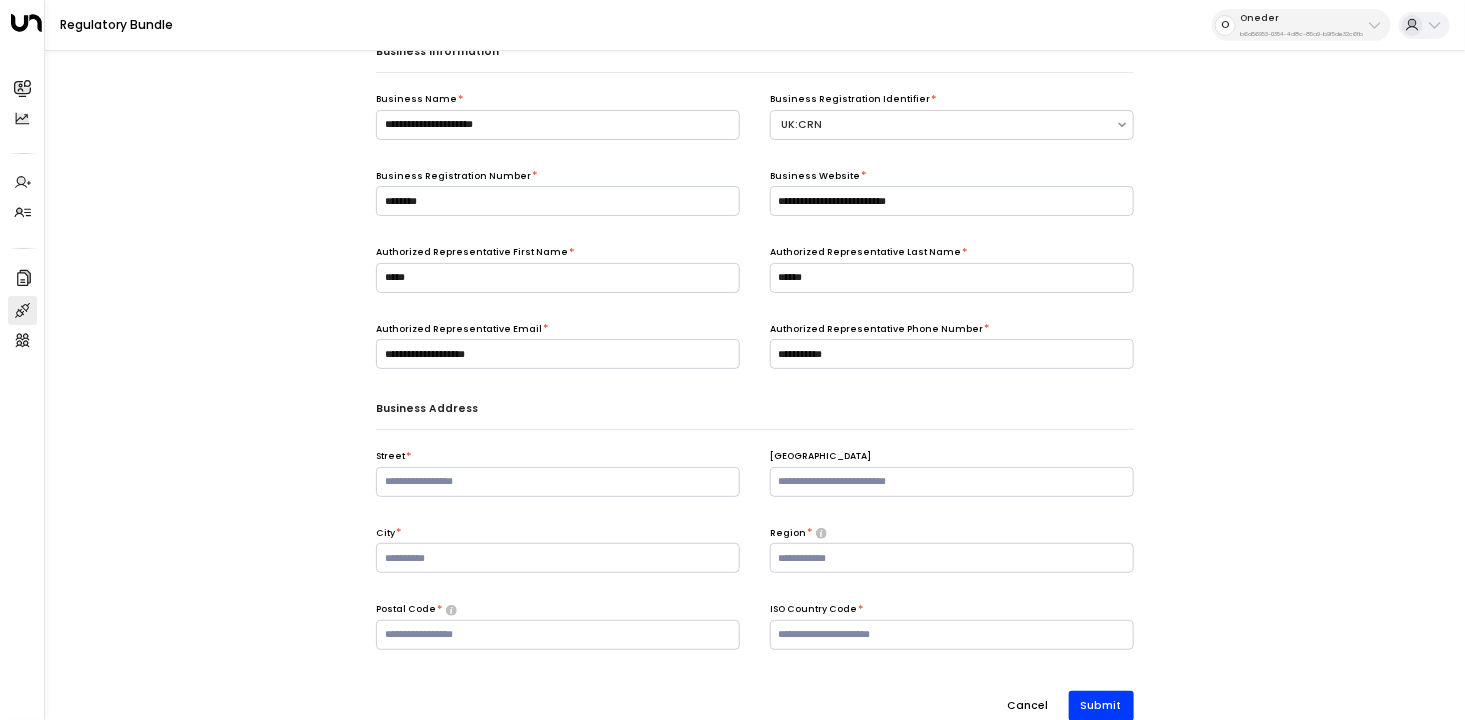 click on "Street * Secondary Street City * Region * Postal Code * ISO Country Code *" at bounding box center [755, 550] 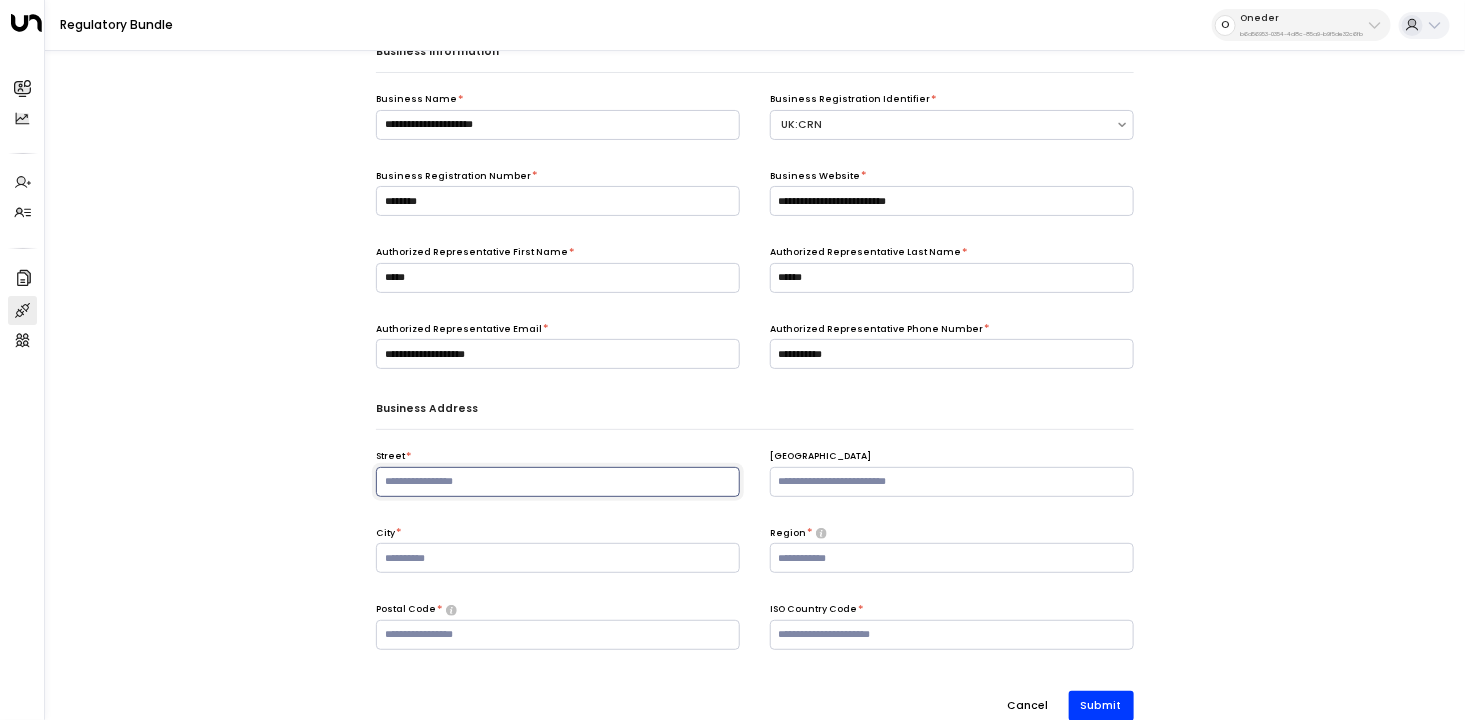 click at bounding box center (558, 482) 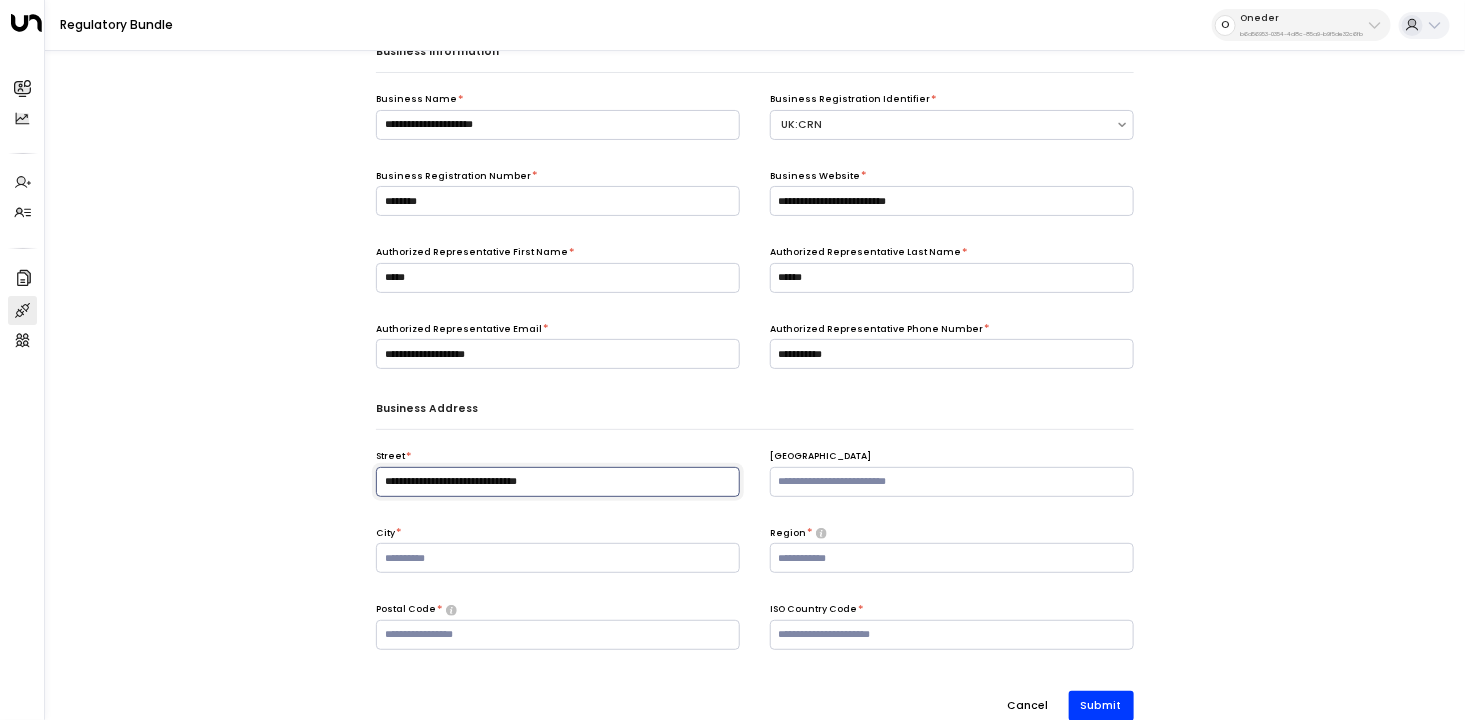 type on "**********" 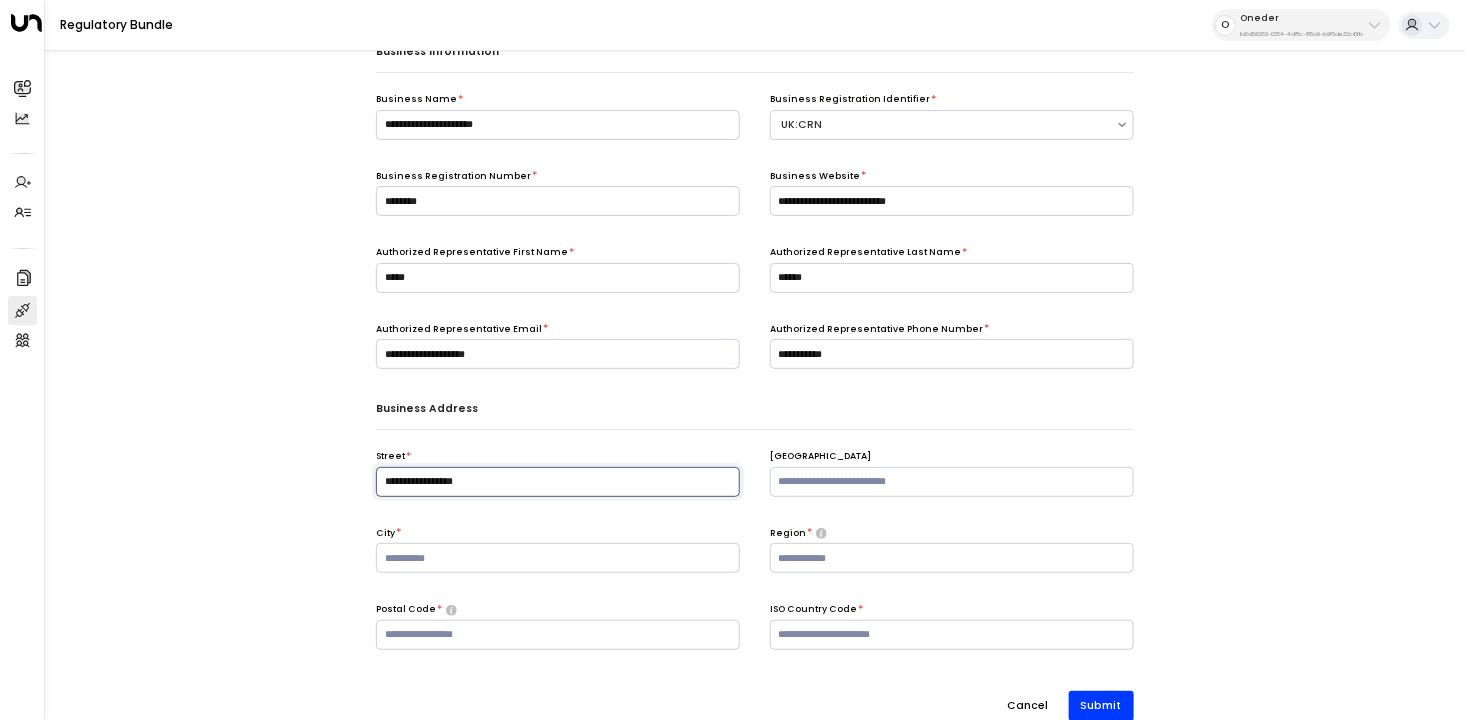 type on "**********" 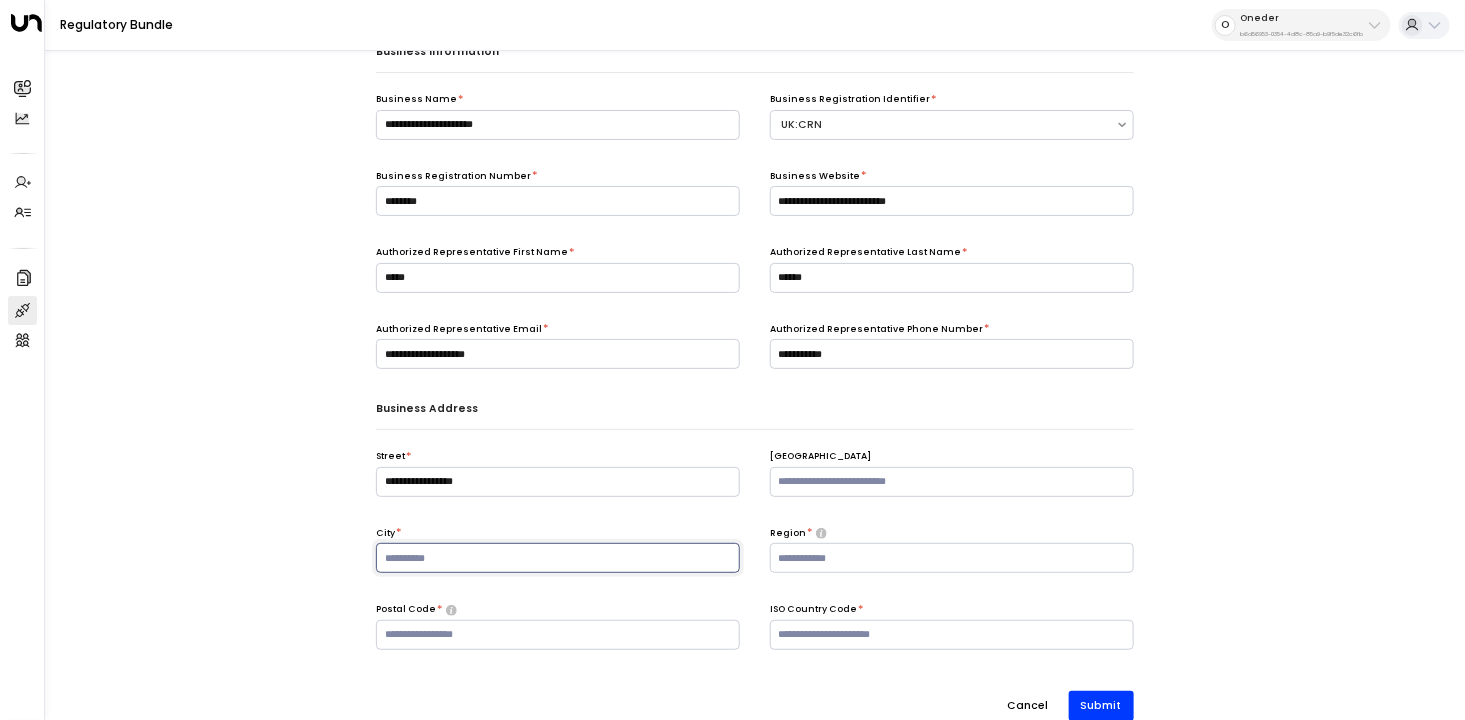 click at bounding box center [558, 558] 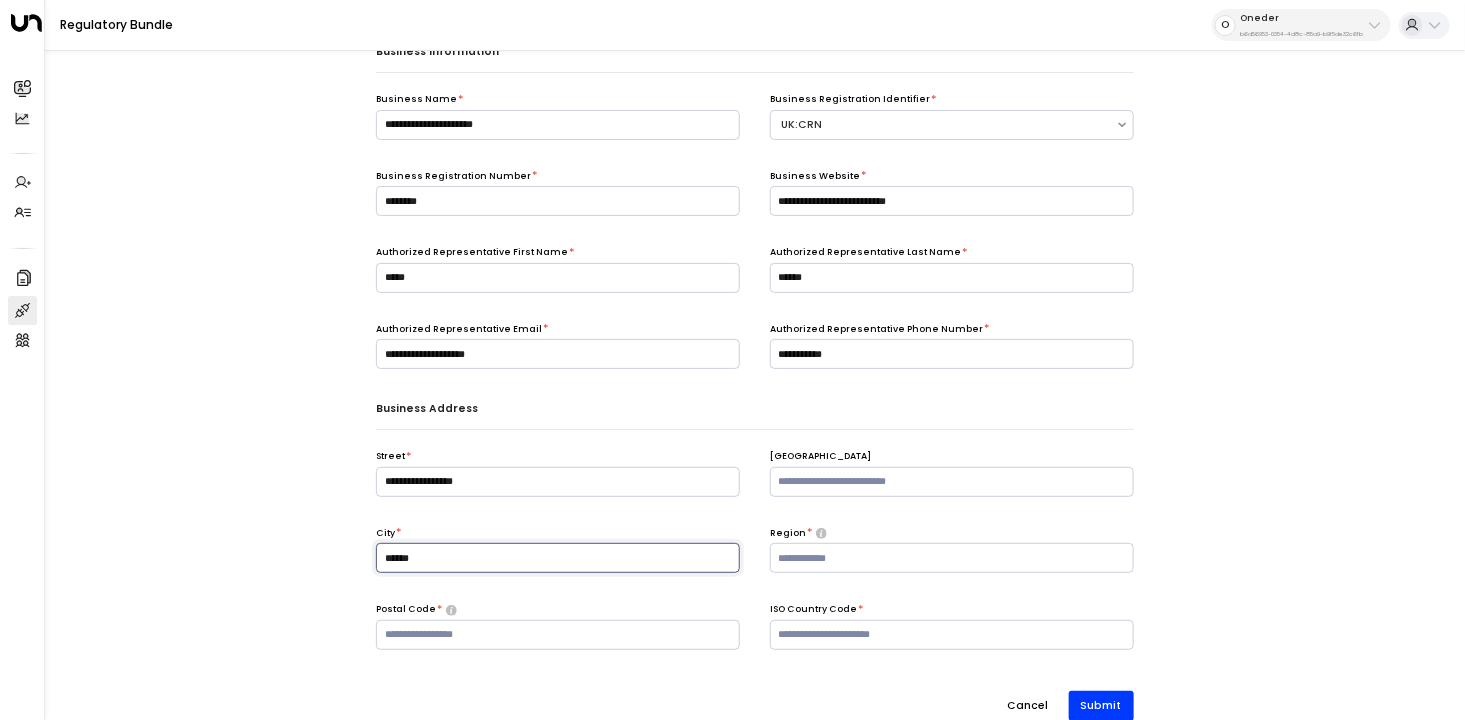 type on "******" 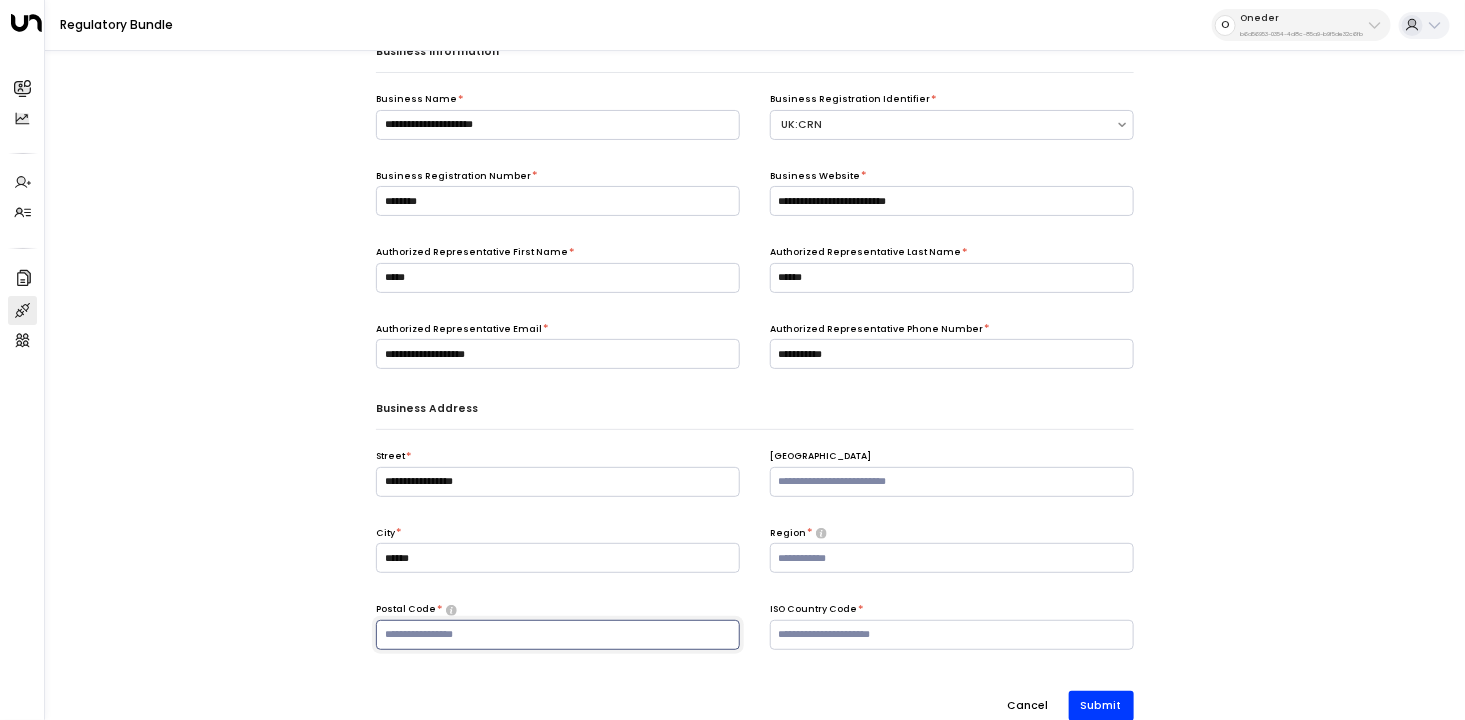 click at bounding box center [558, 635] 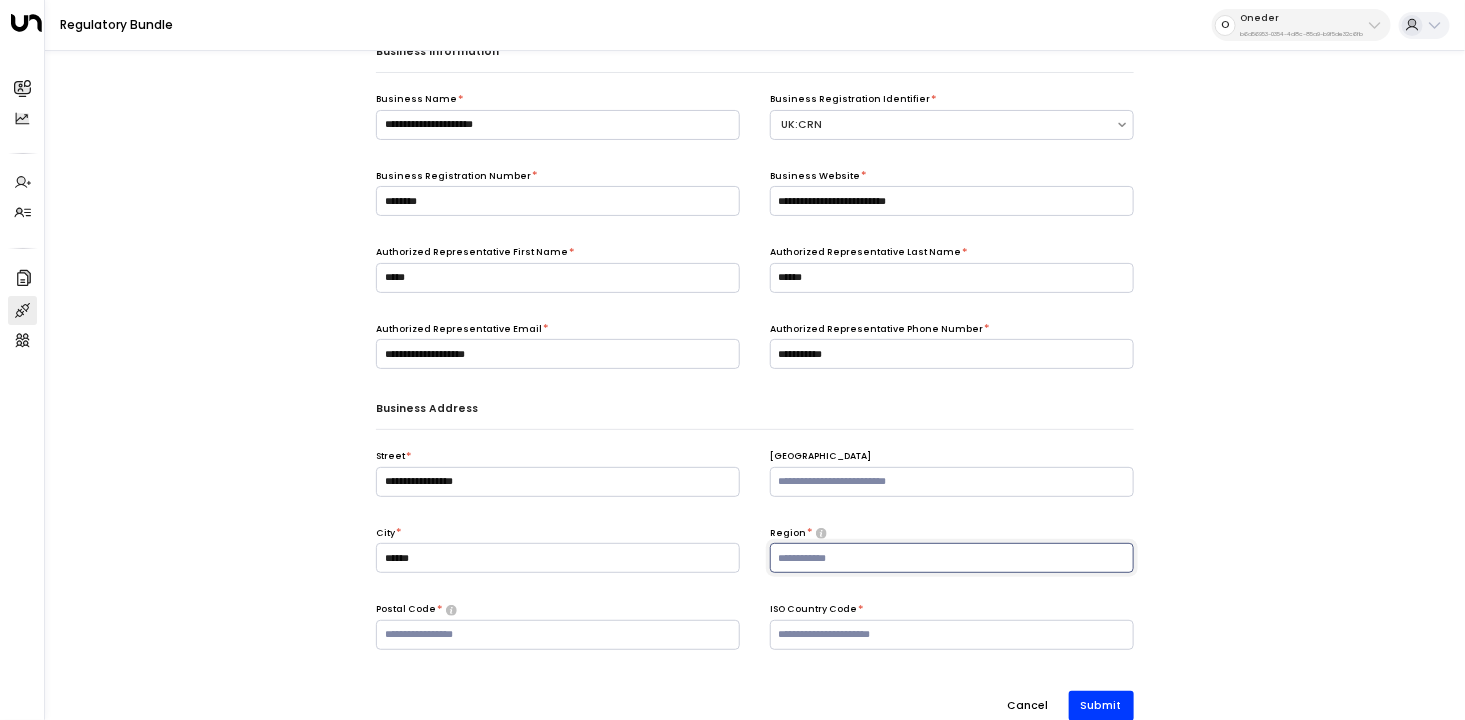 click at bounding box center (952, 558) 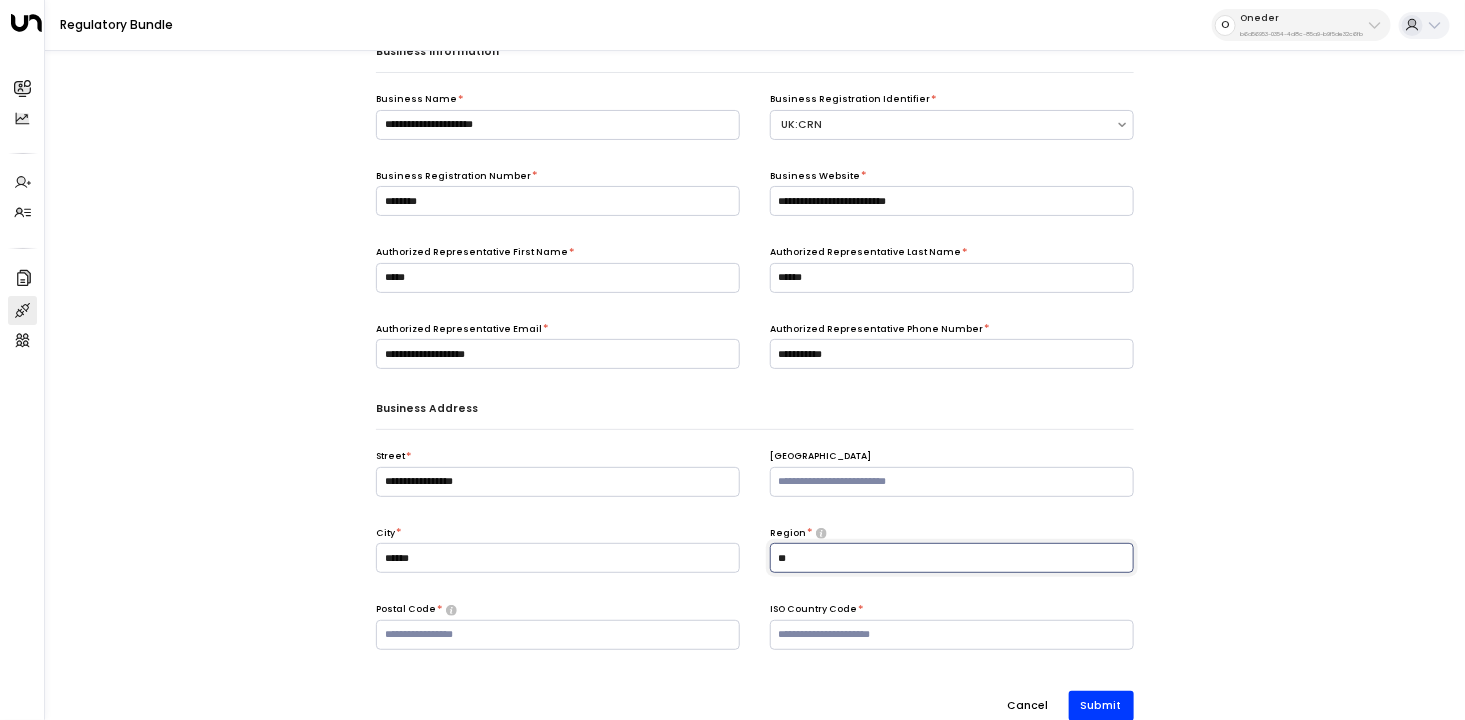 type on "**" 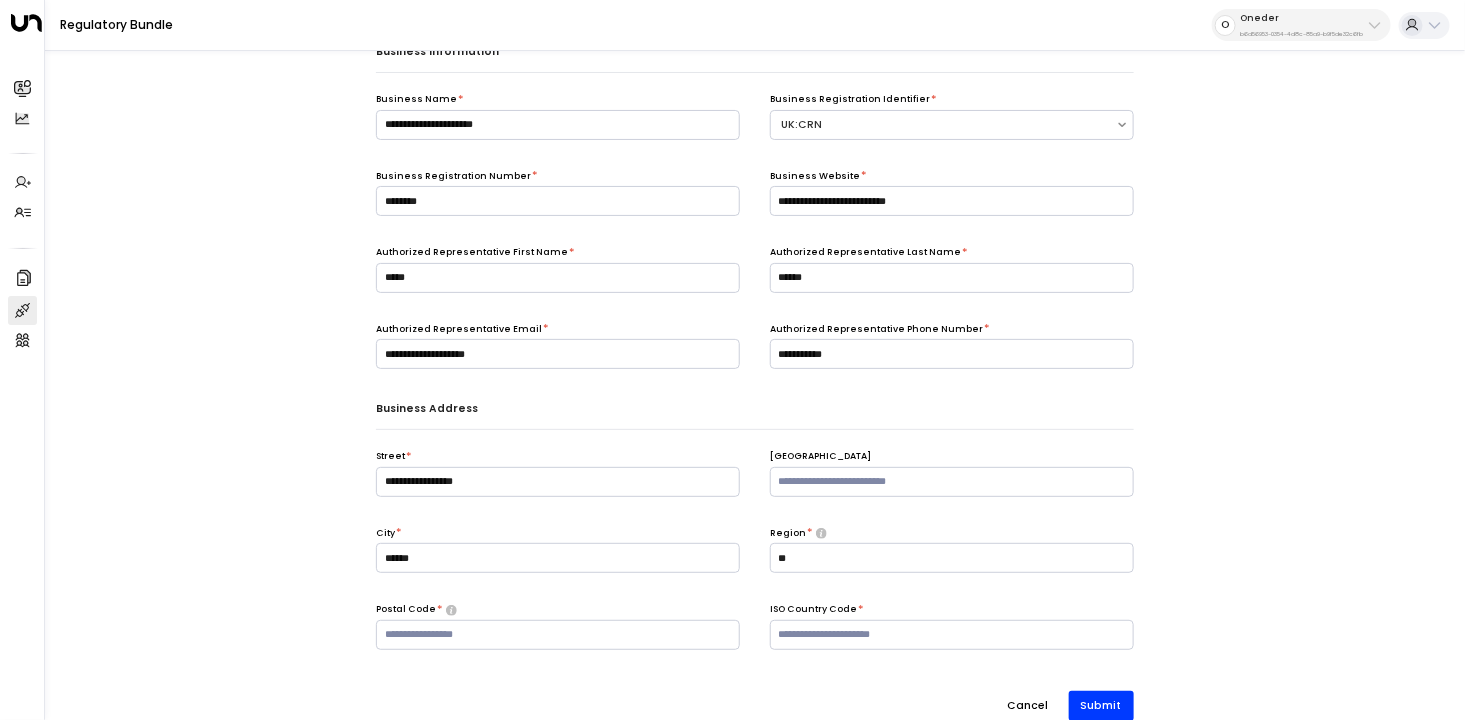 click on "Postal Code *" at bounding box center [558, 626] 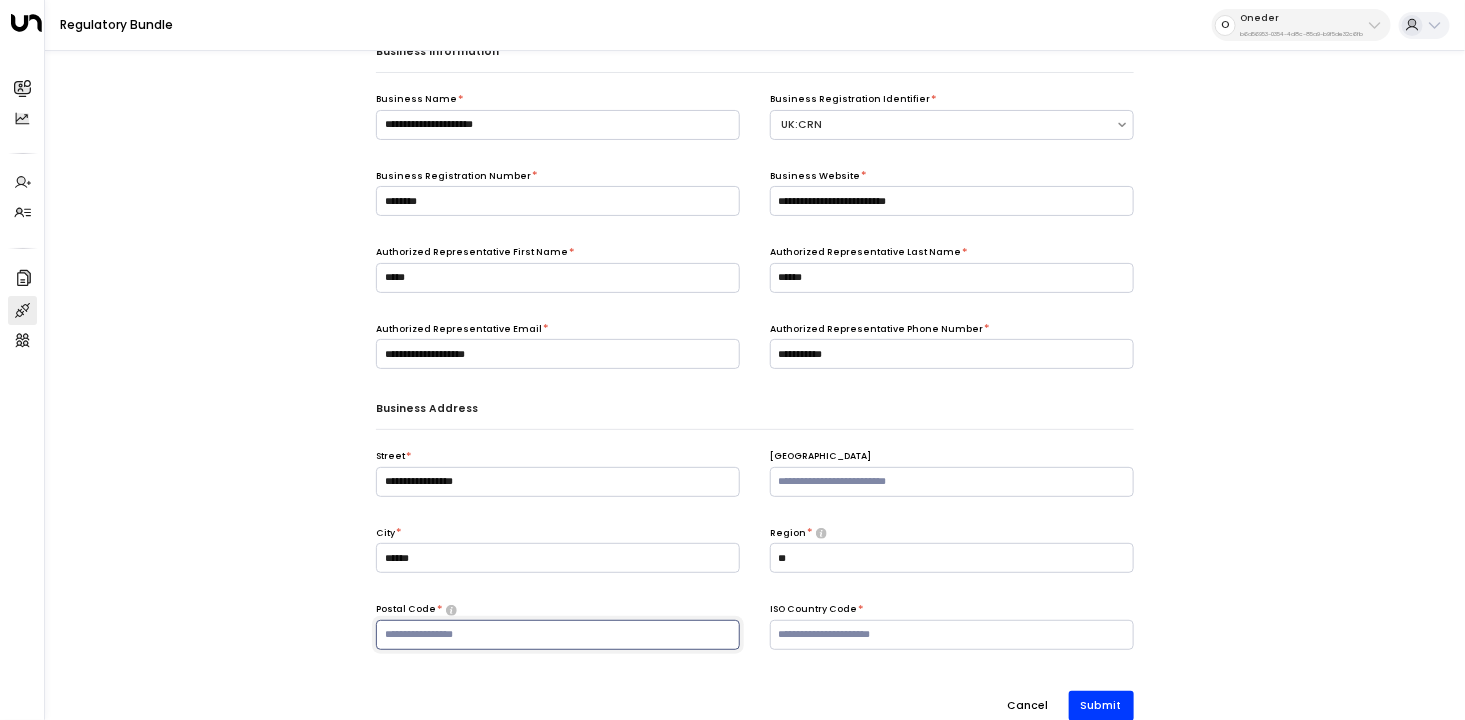 click at bounding box center (558, 635) 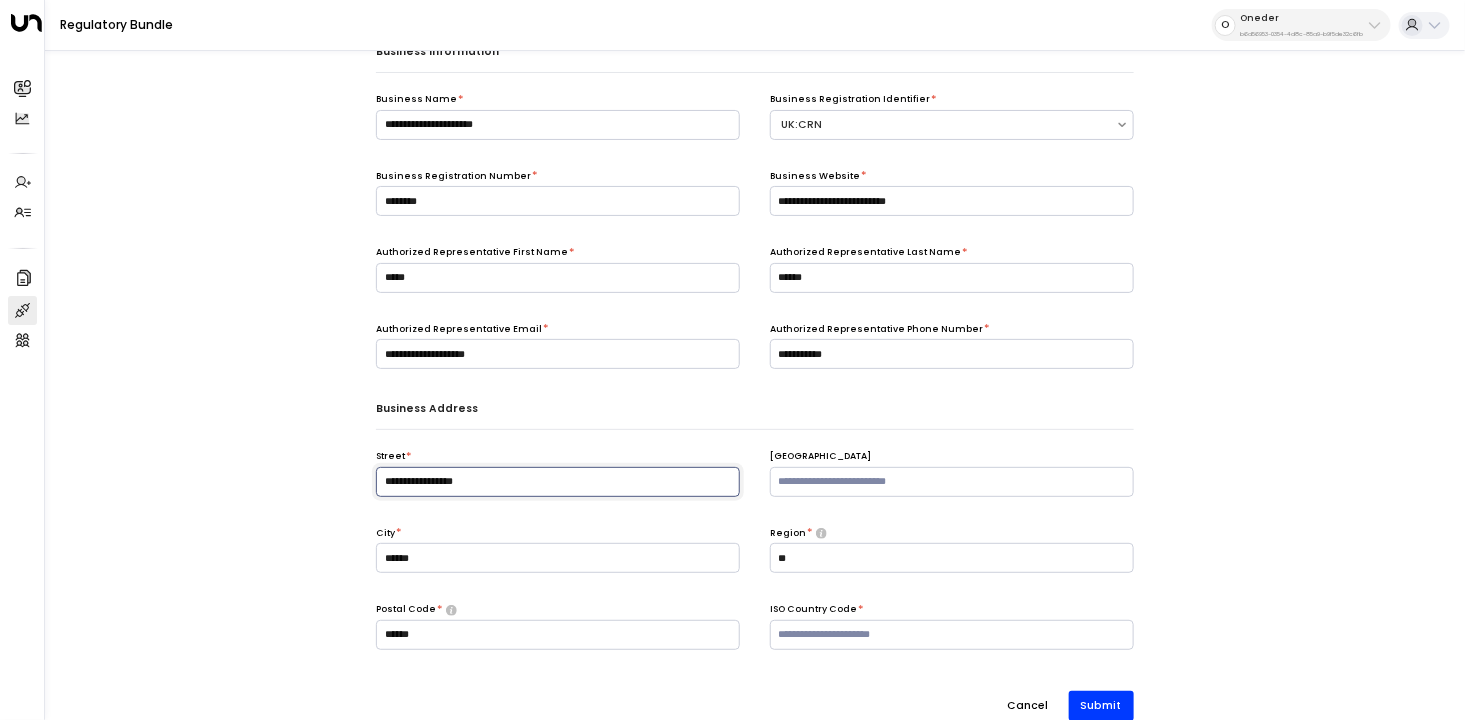 drag, startPoint x: 529, startPoint y: 492, endPoint x: 122, endPoint y: 492, distance: 407 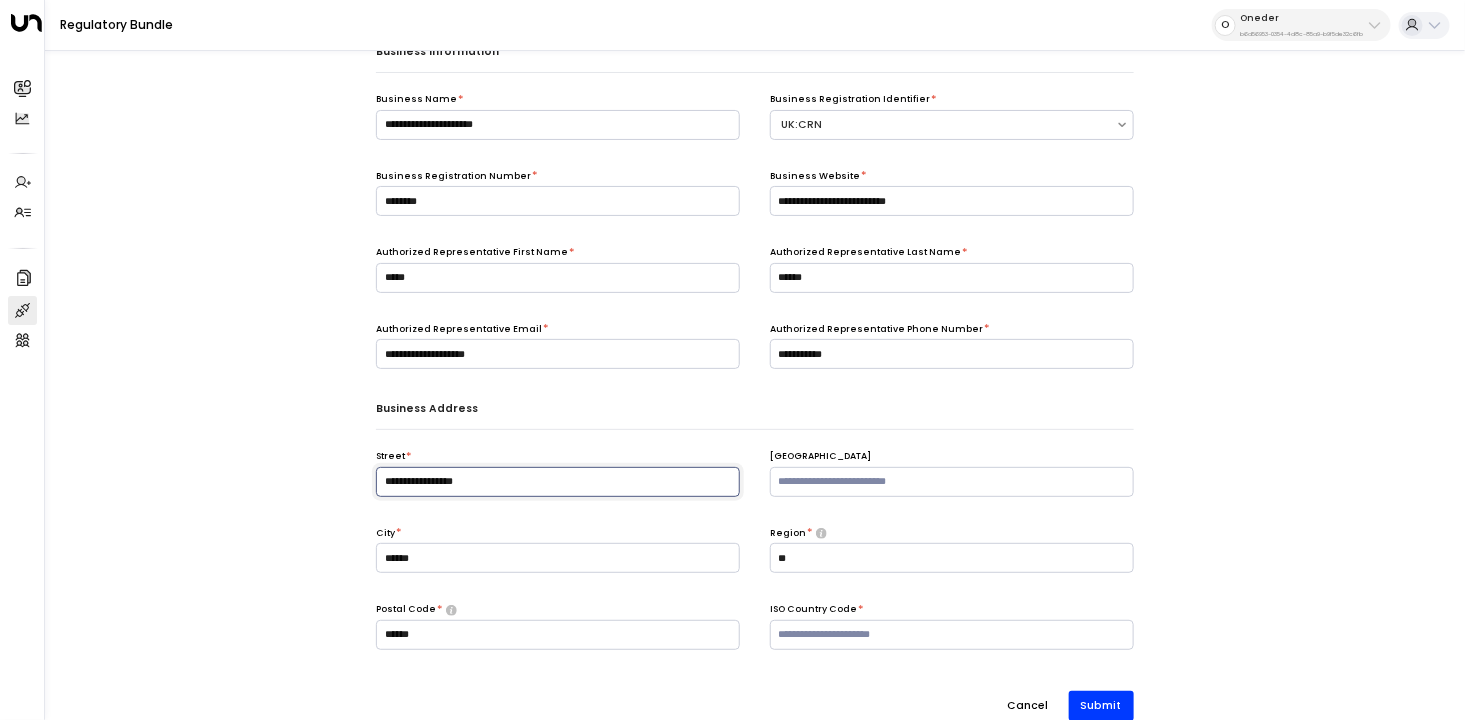 click on "**********" at bounding box center [755, 366] 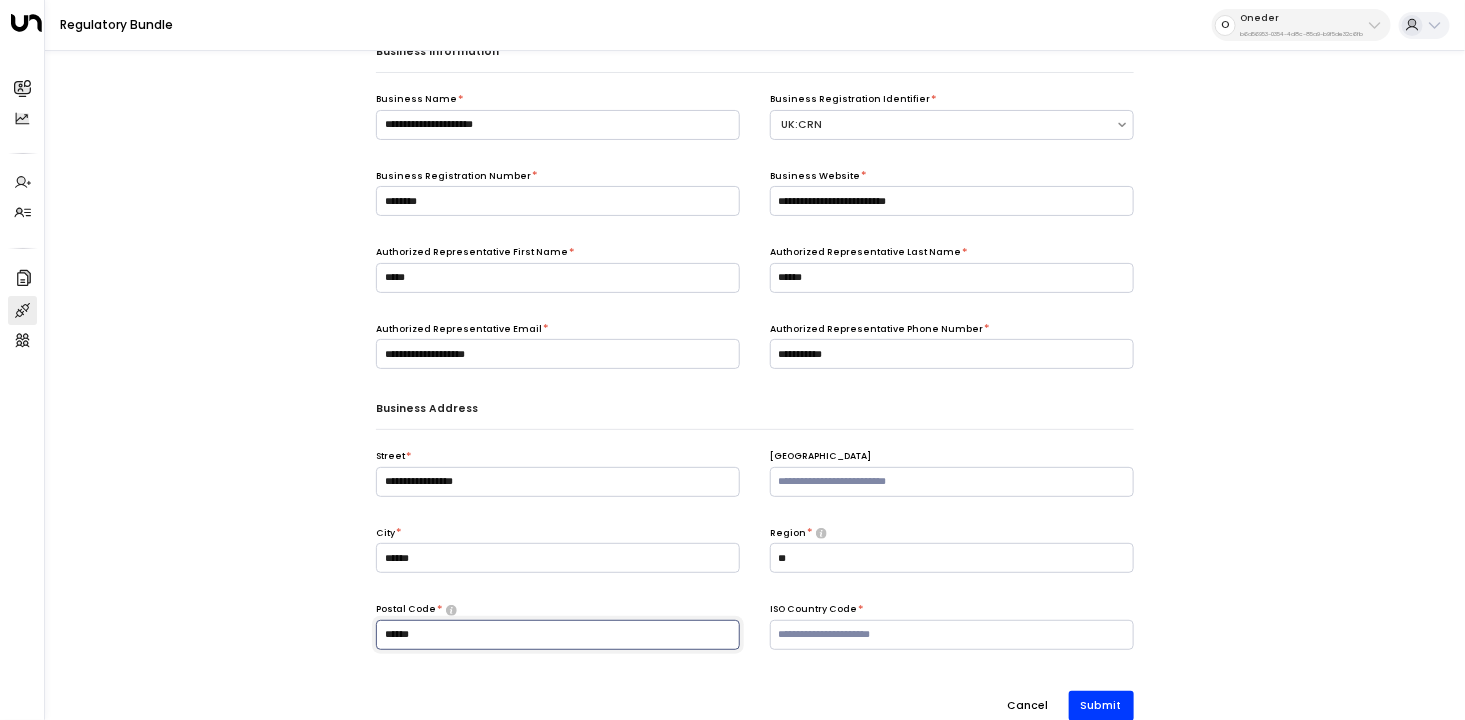 click on "******" at bounding box center [558, 635] 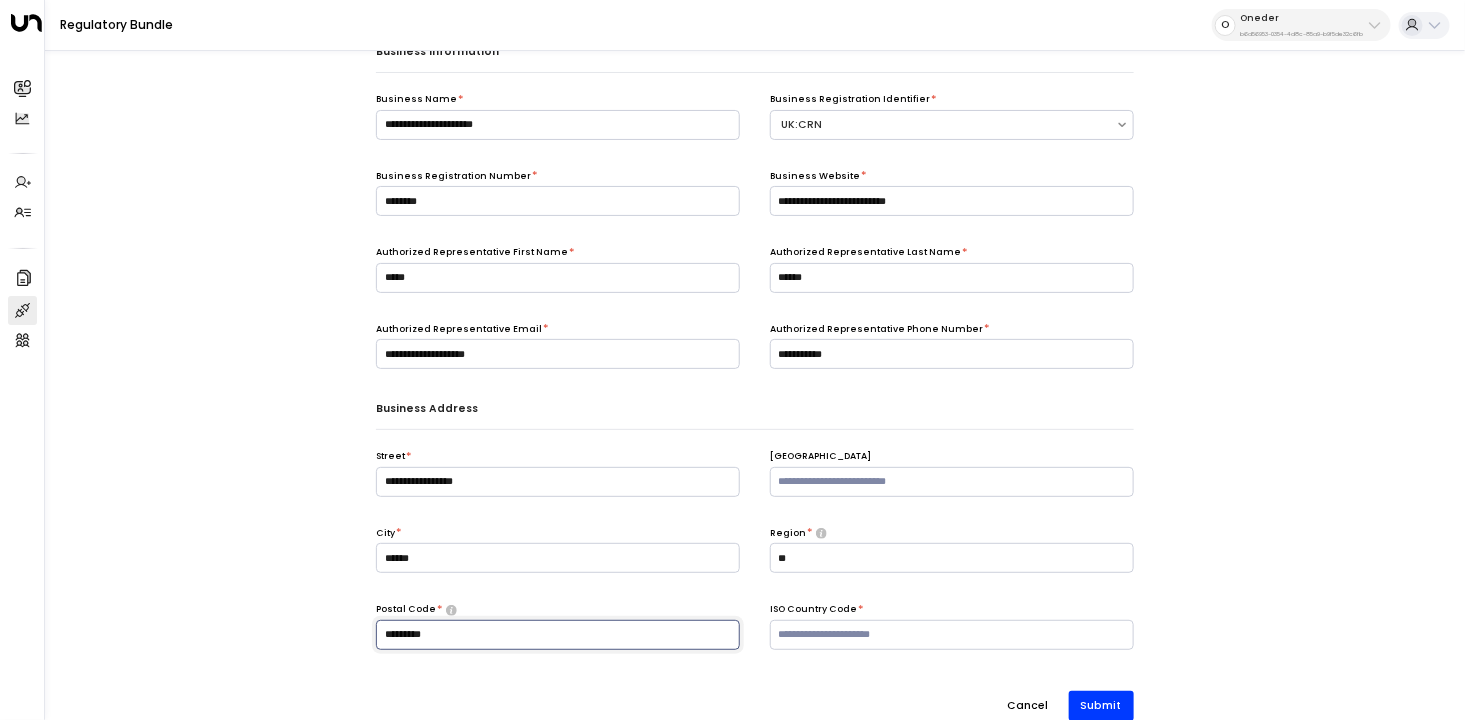 click on "********" at bounding box center [558, 635] 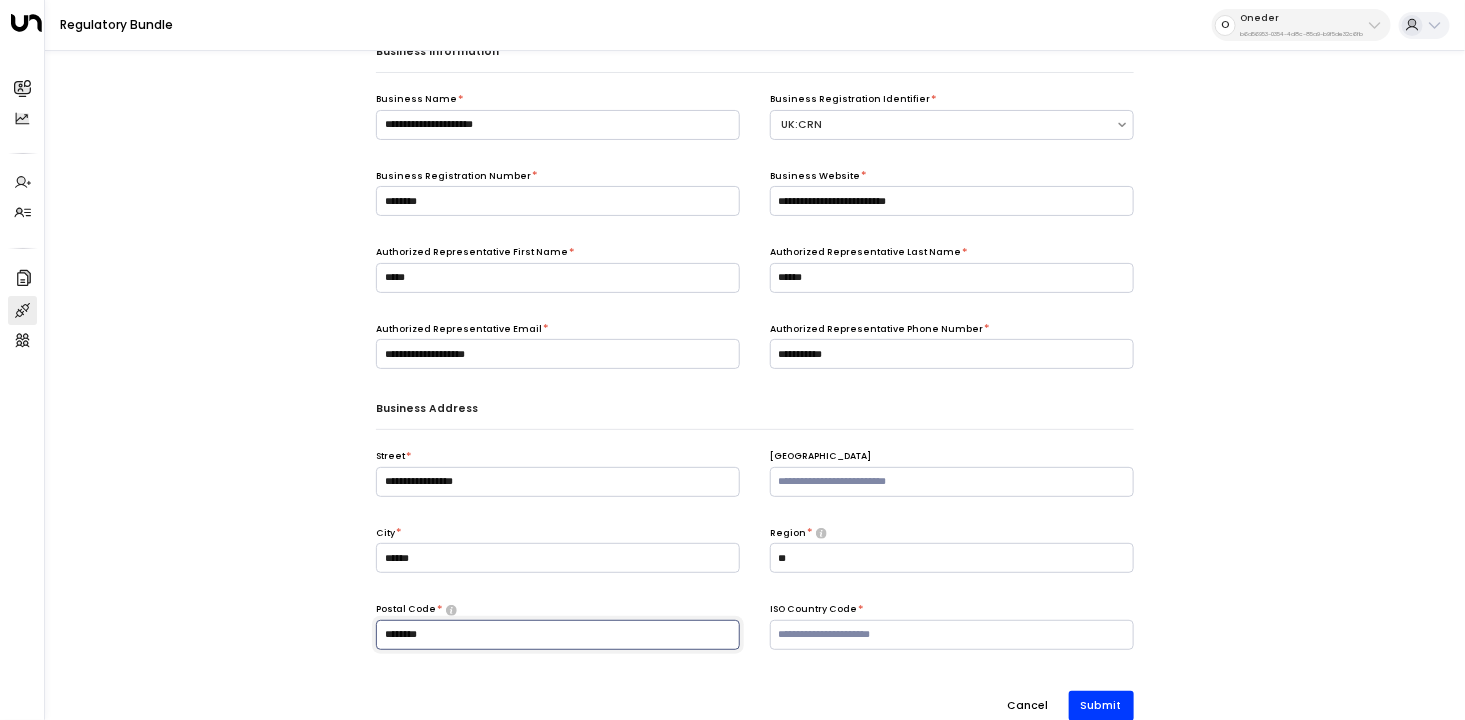 type on "********" 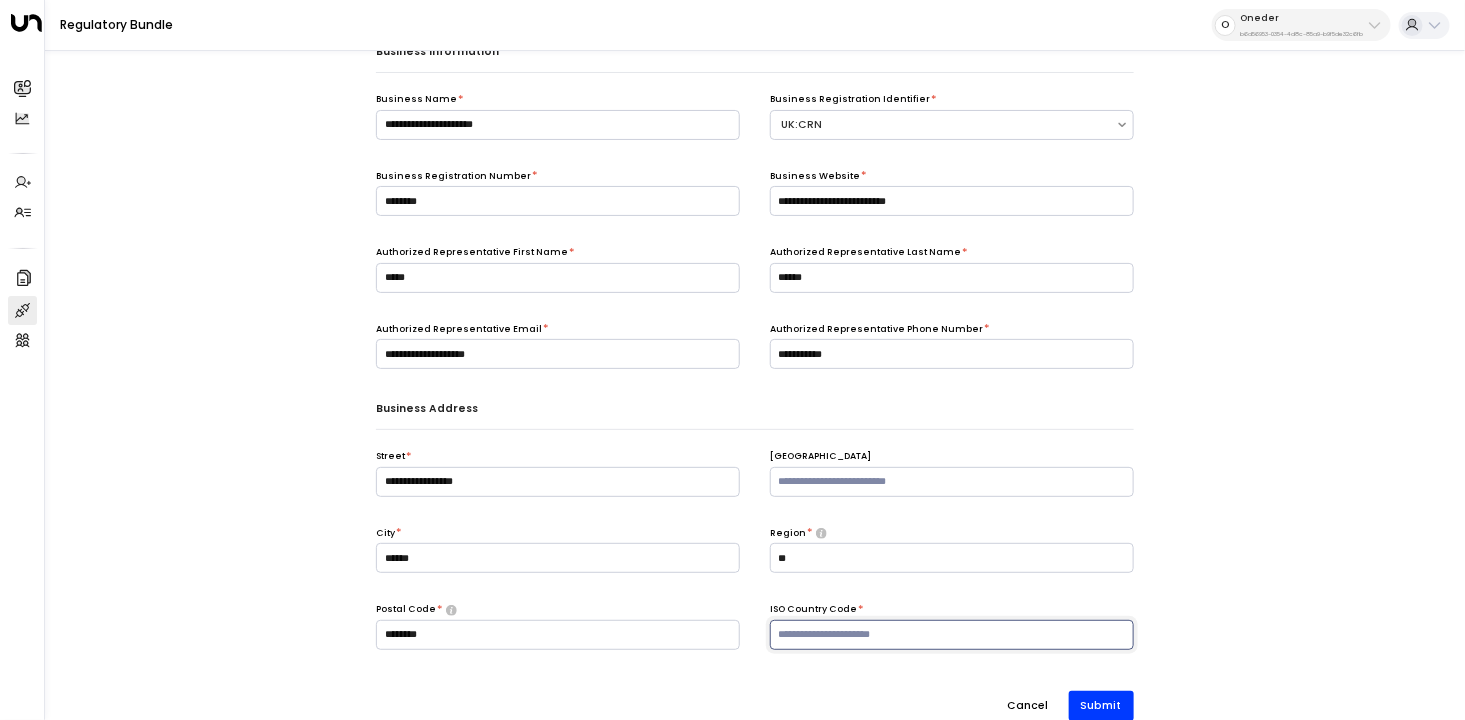 click at bounding box center (952, 635) 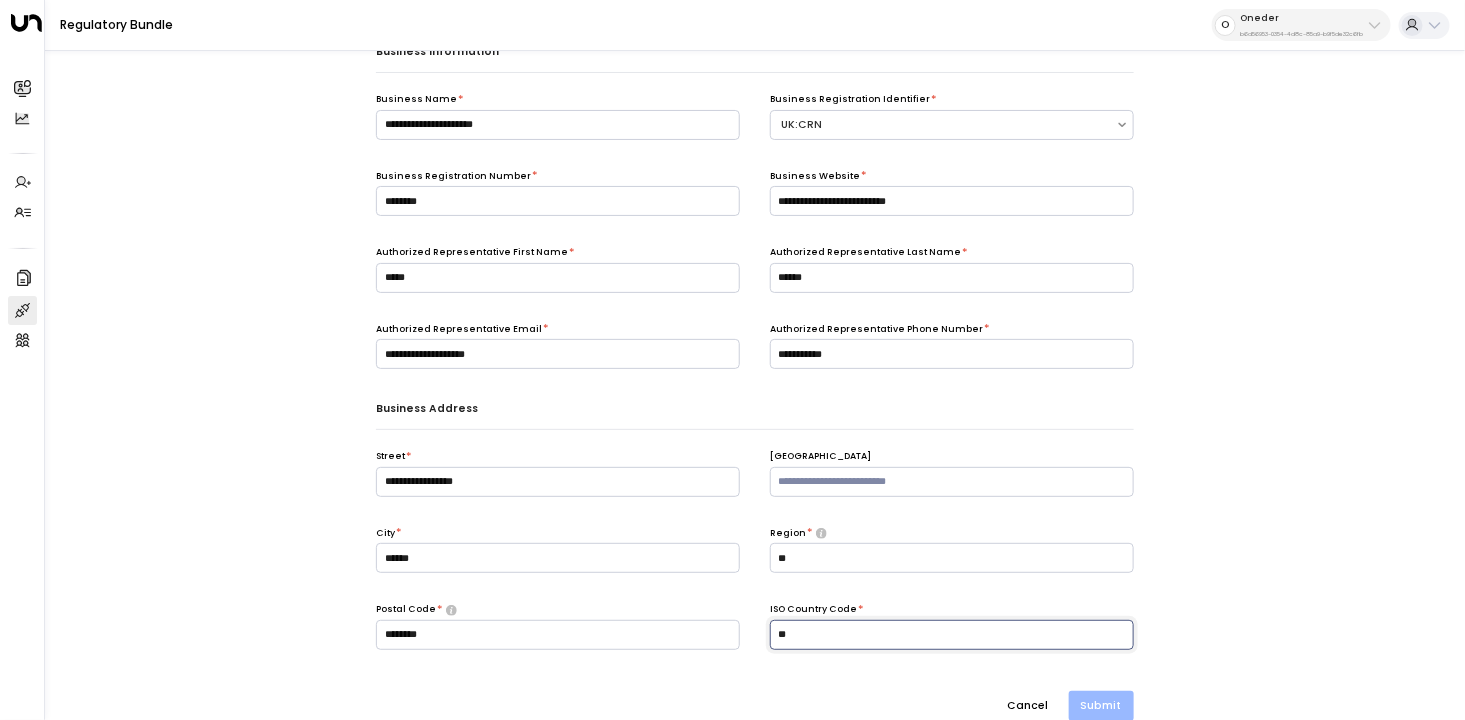 type on "**" 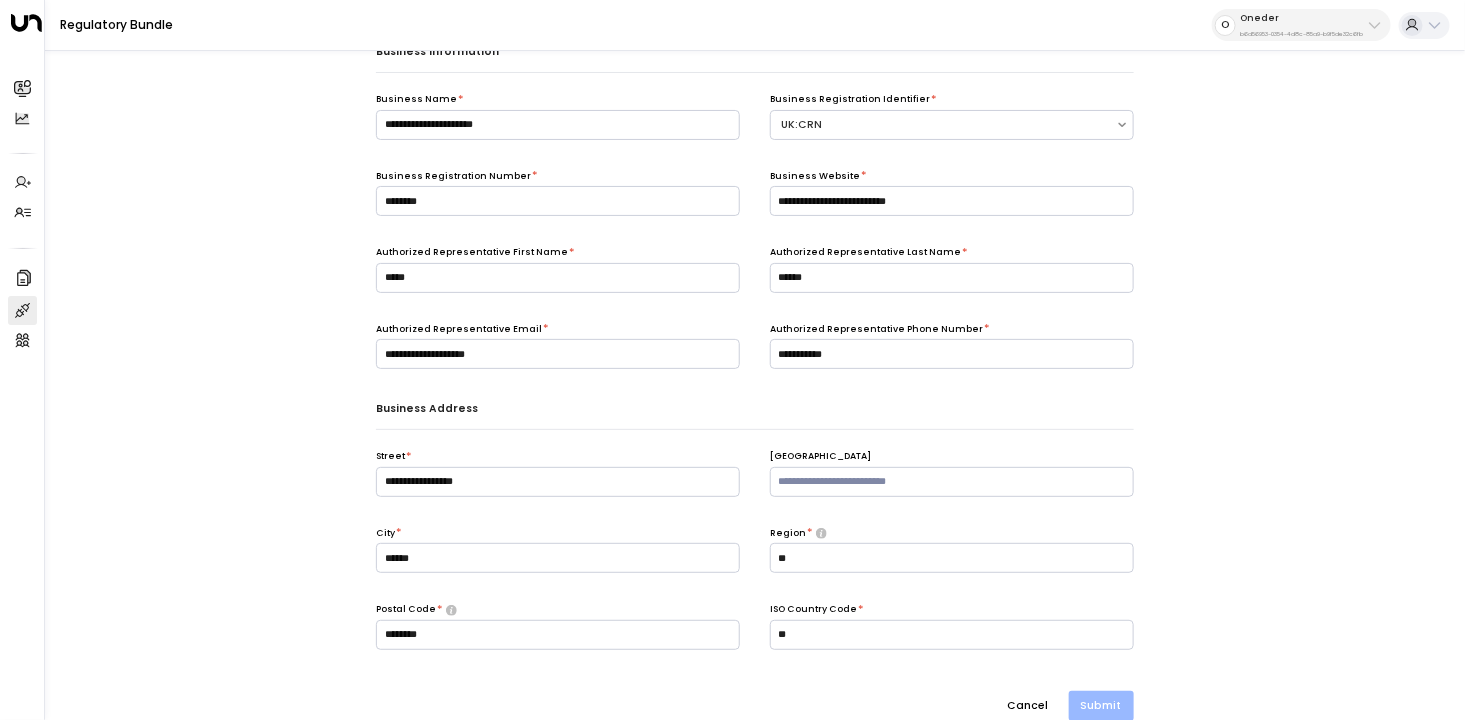 click on "Submit" at bounding box center (1101, 706) 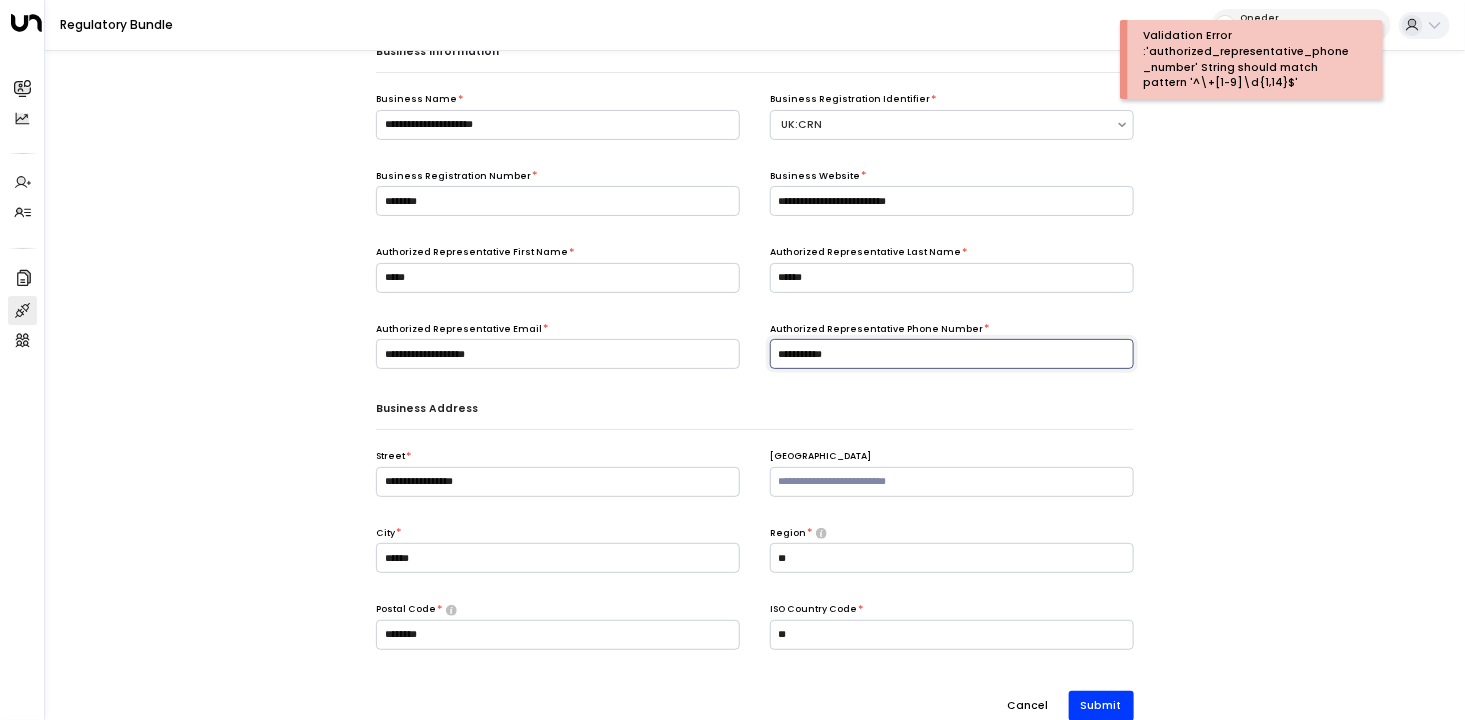 click on "**********" at bounding box center (952, 354) 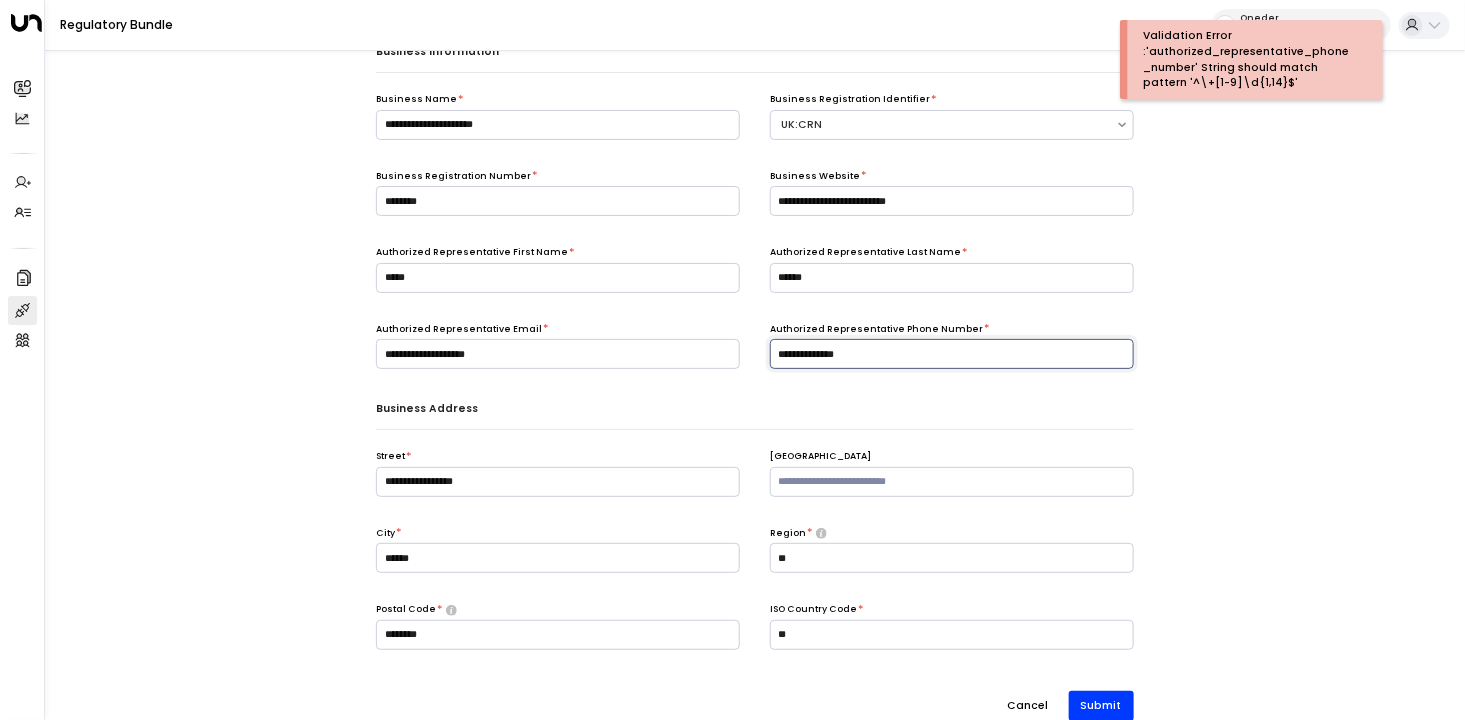 type on "**********" 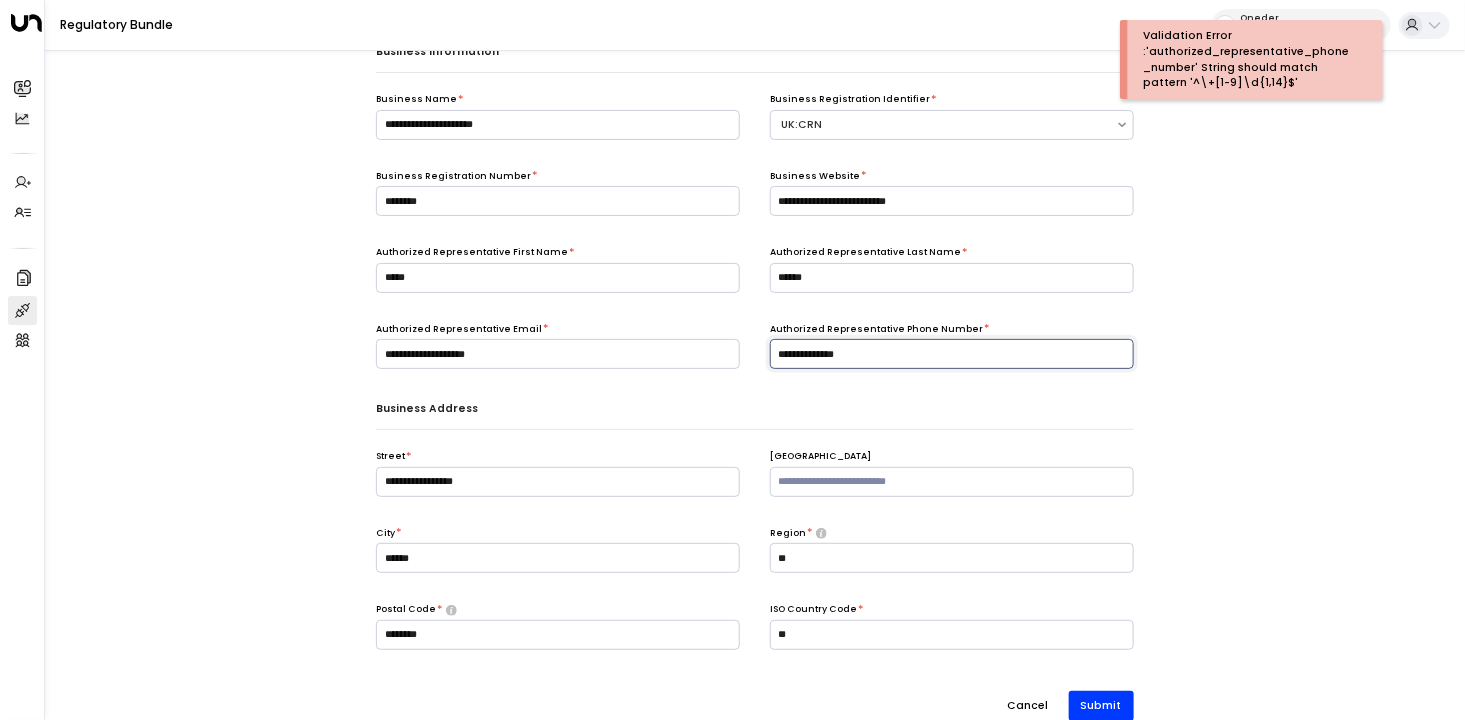 click on "Submit" at bounding box center [1101, 706] 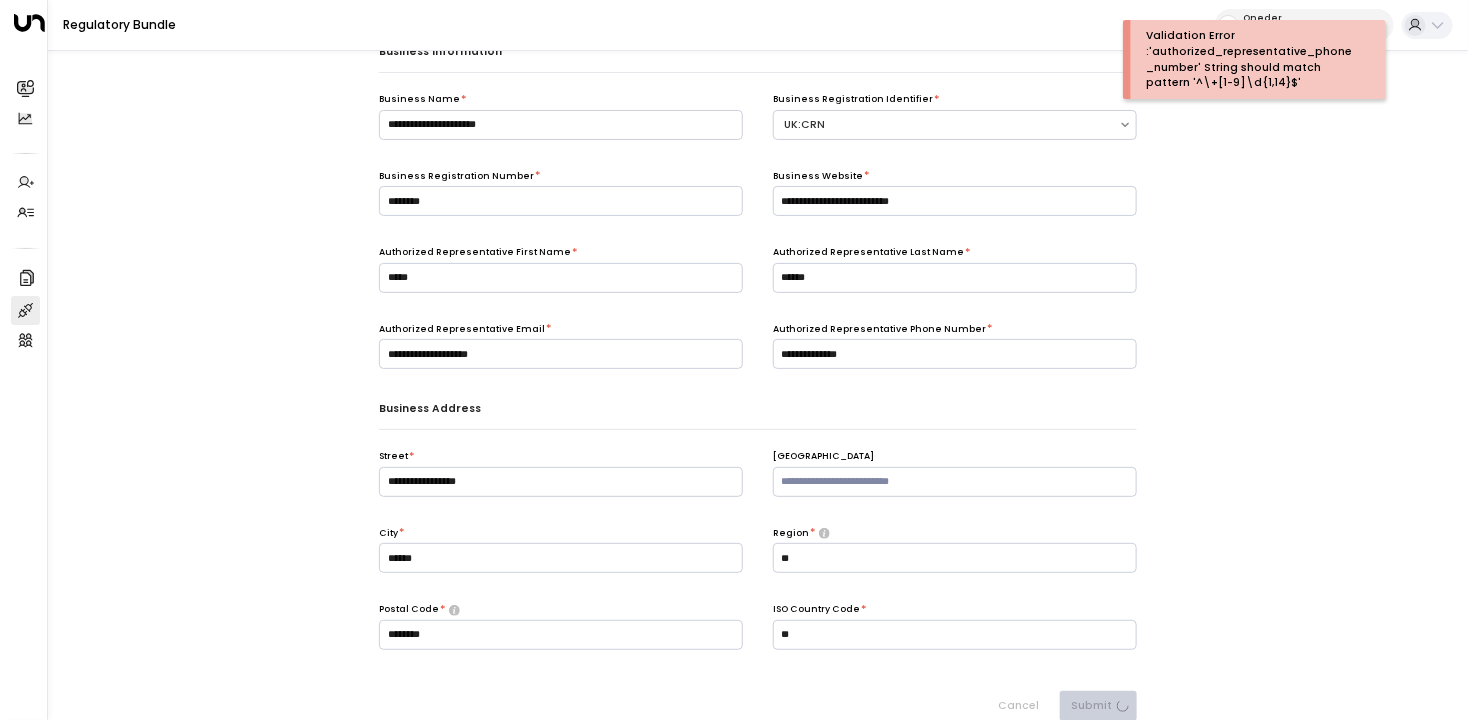 scroll, scrollTop: 0, scrollLeft: 0, axis: both 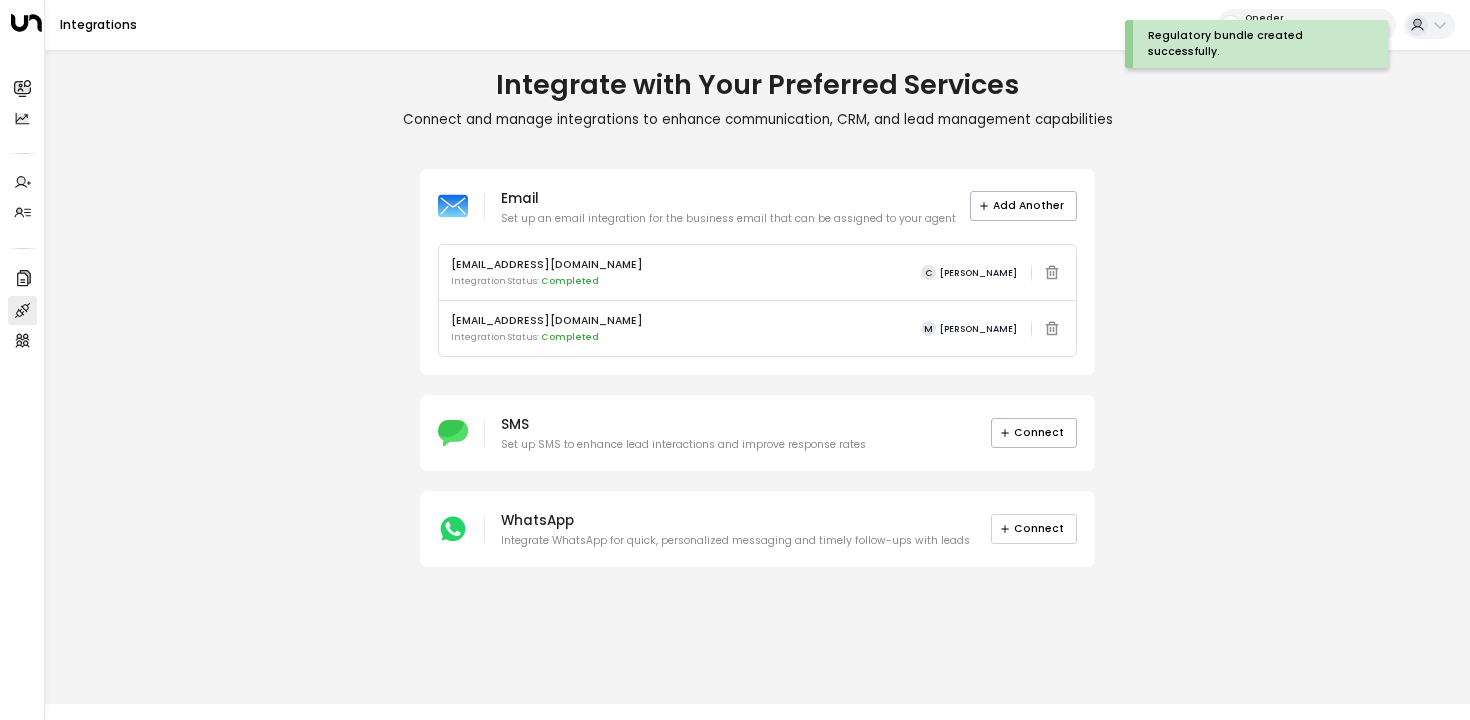 click on "Connect" at bounding box center [1034, 529] 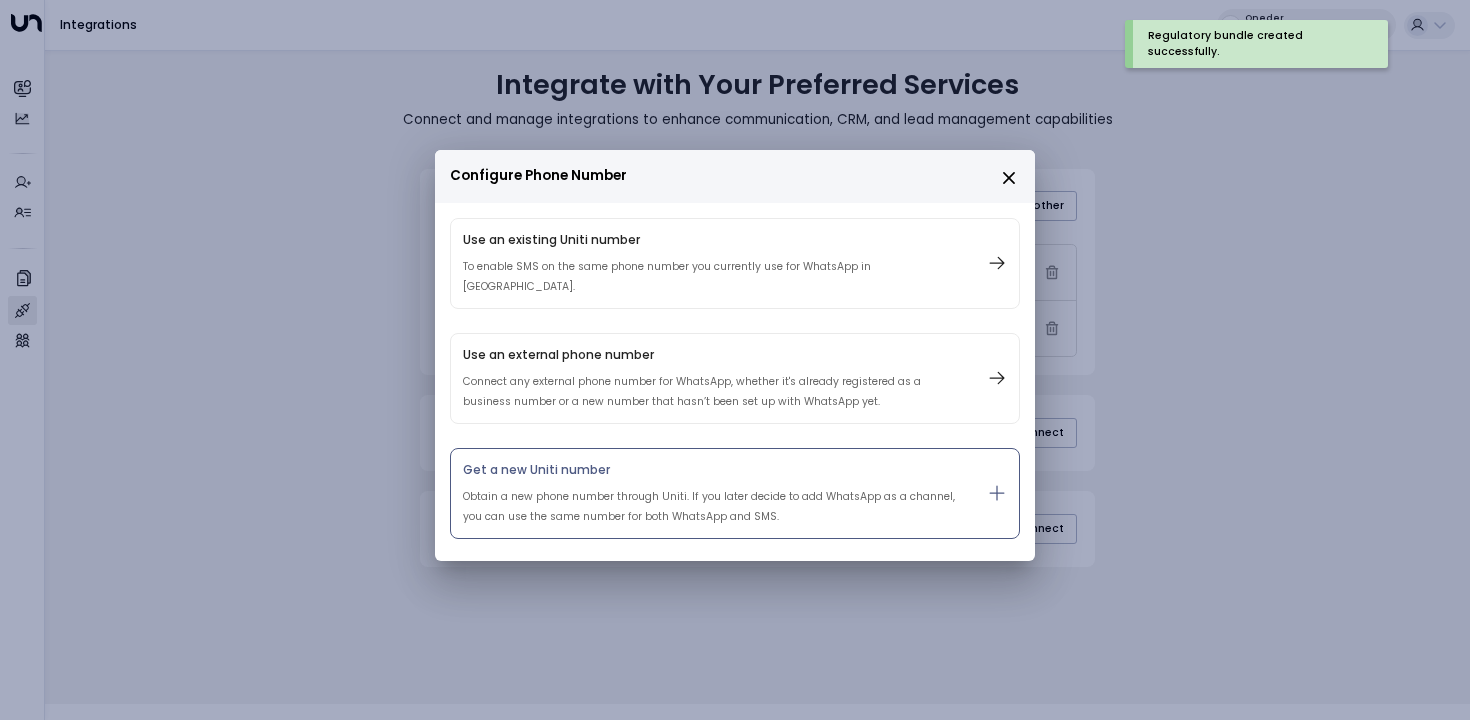 click on "Get a new Uniti number" at bounding box center (710, 470) 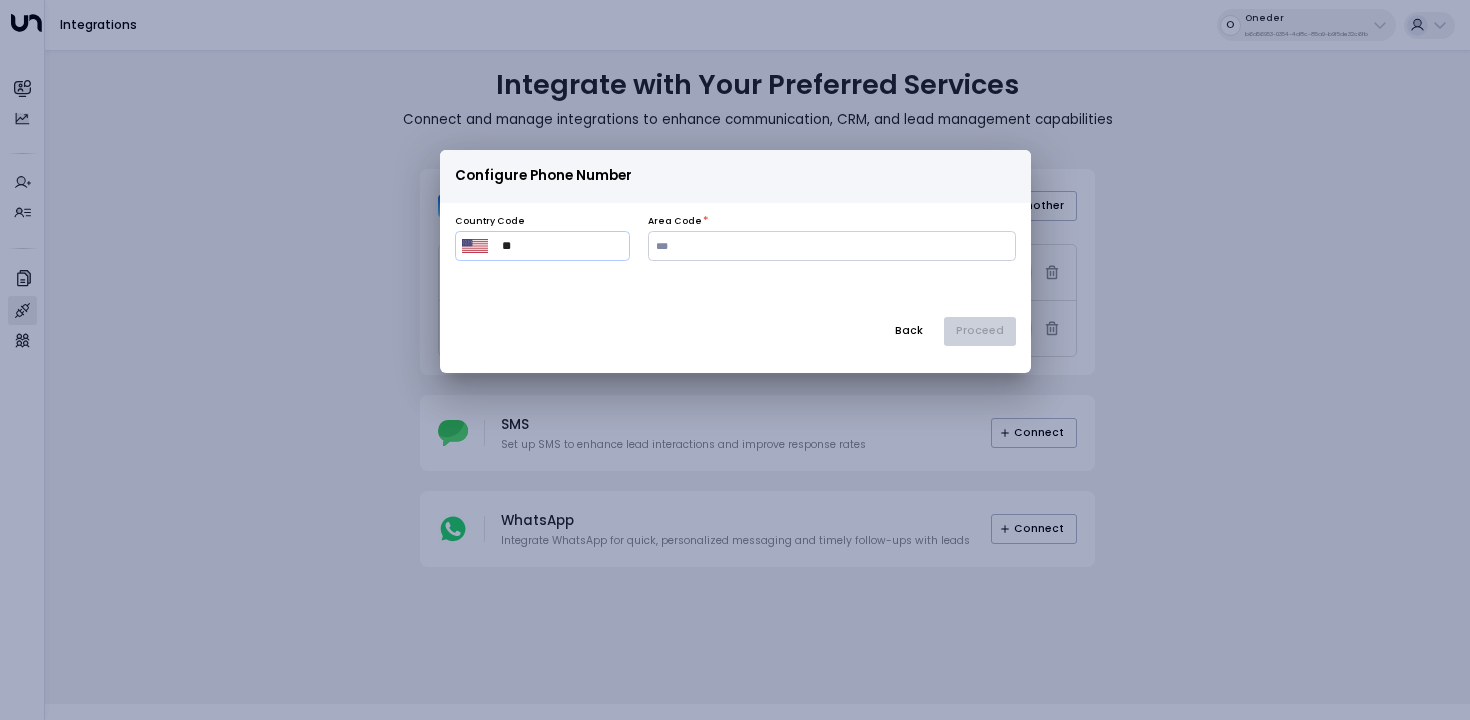 click on "Country Code ​ ** ​ Area Code * Back Proceed" at bounding box center (735, 284) 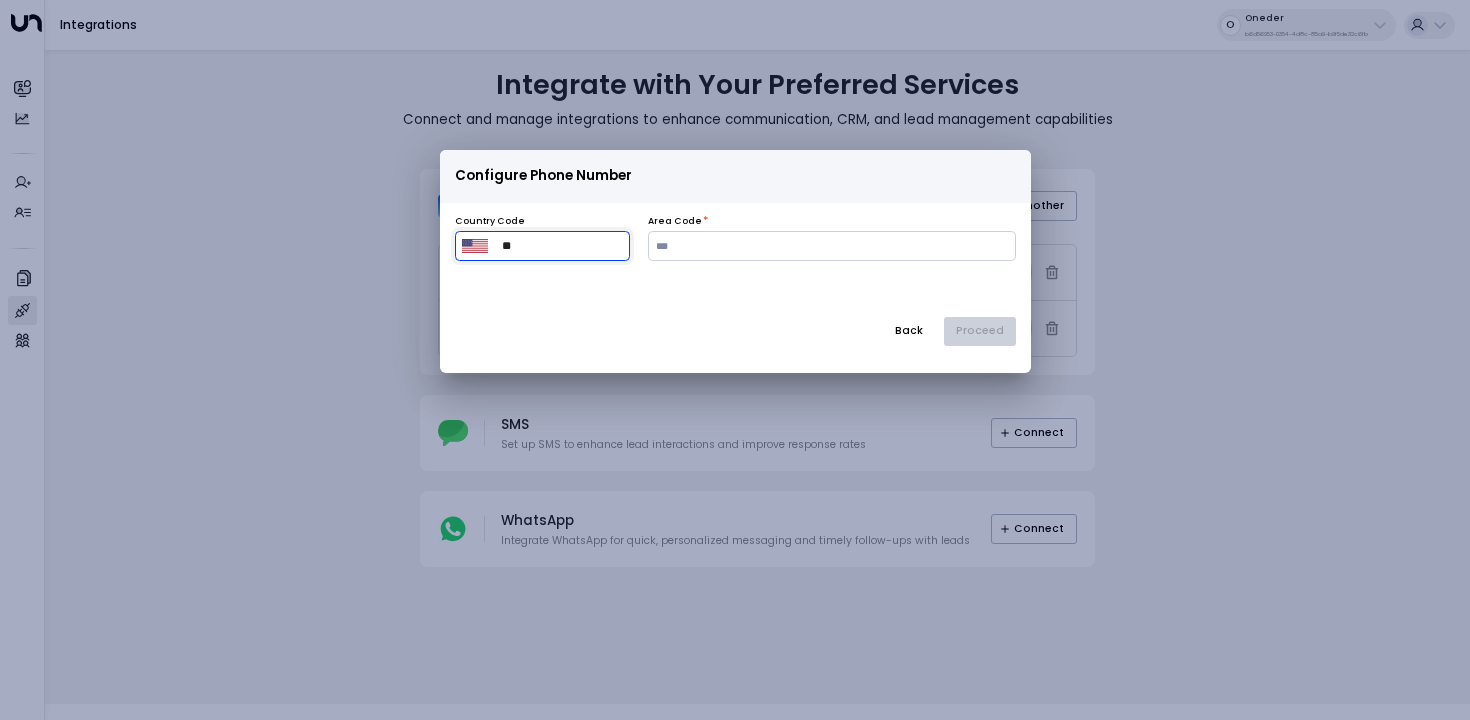 click on "​ ** ​" at bounding box center [542, 246] 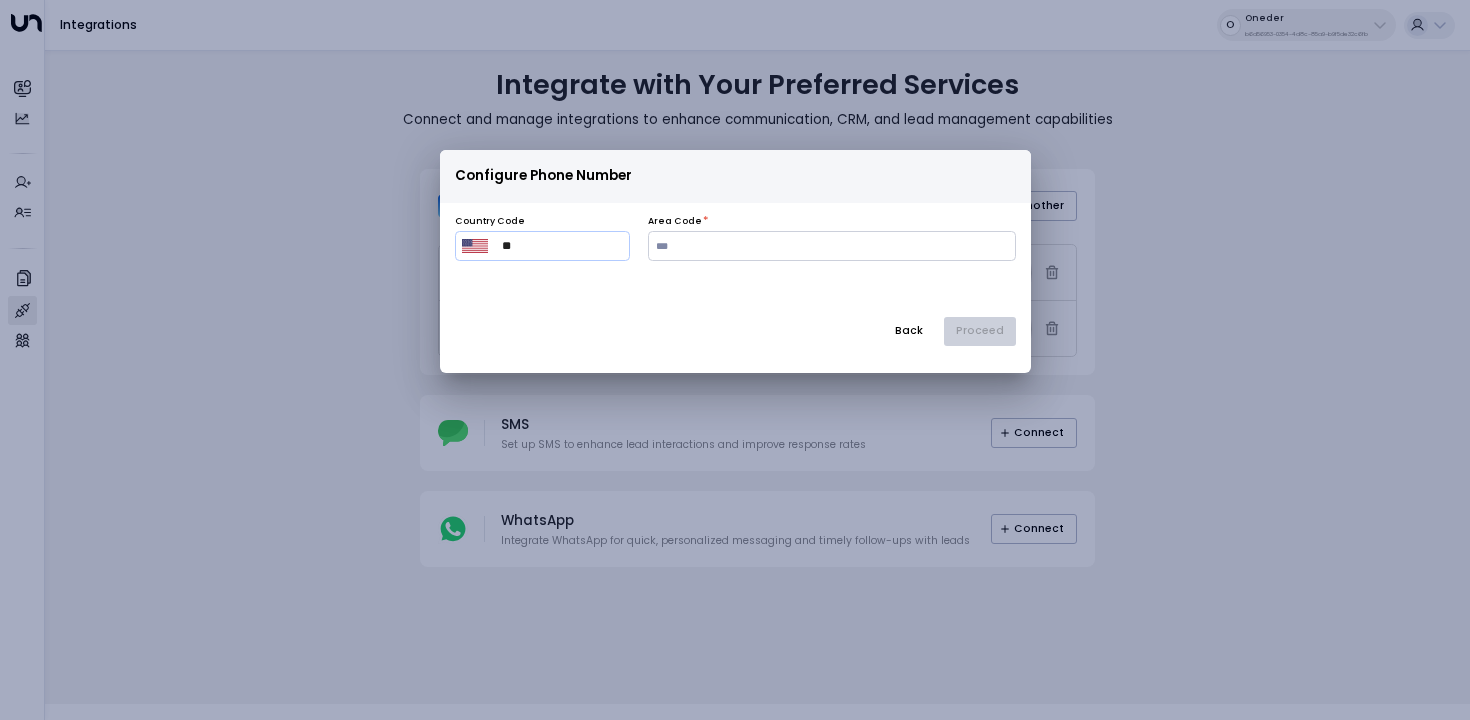 click at bounding box center [475, 246] 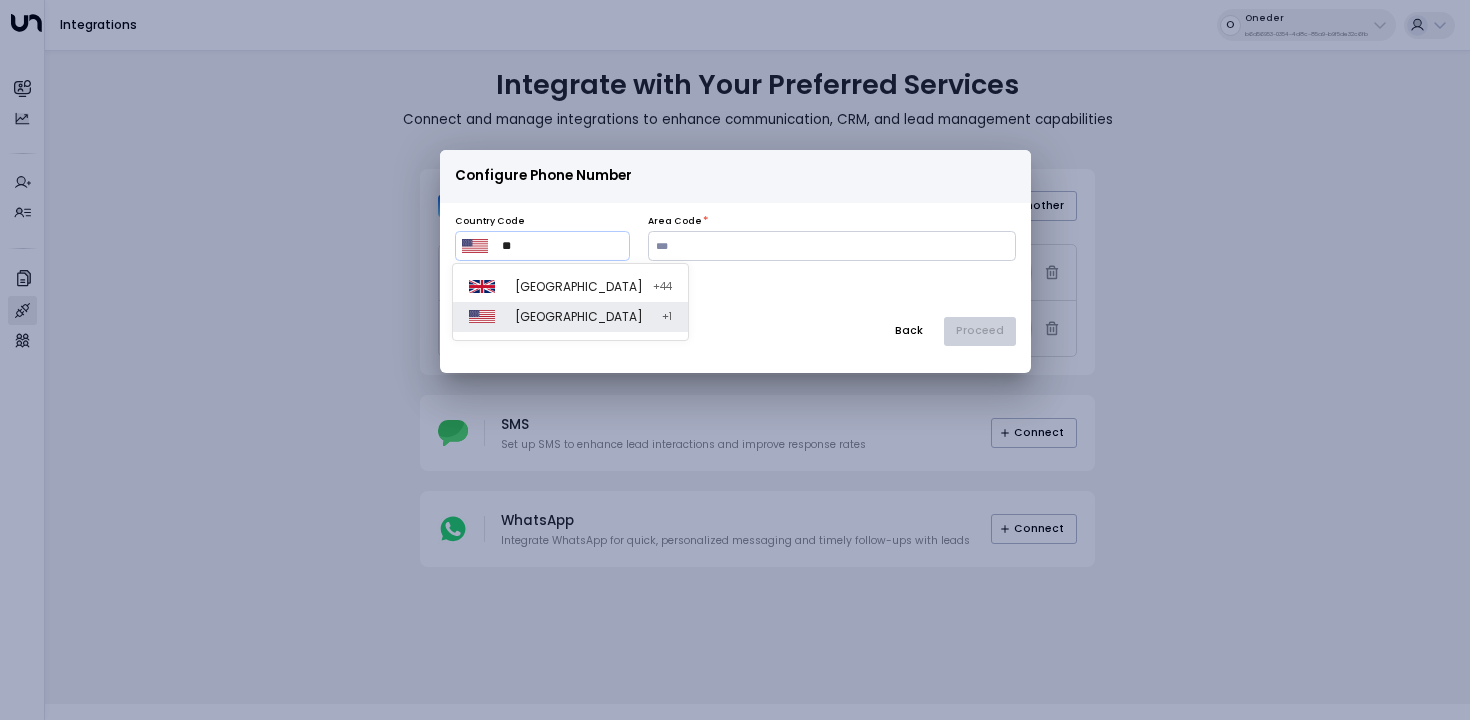 click on "United Kingdom" at bounding box center (579, 287) 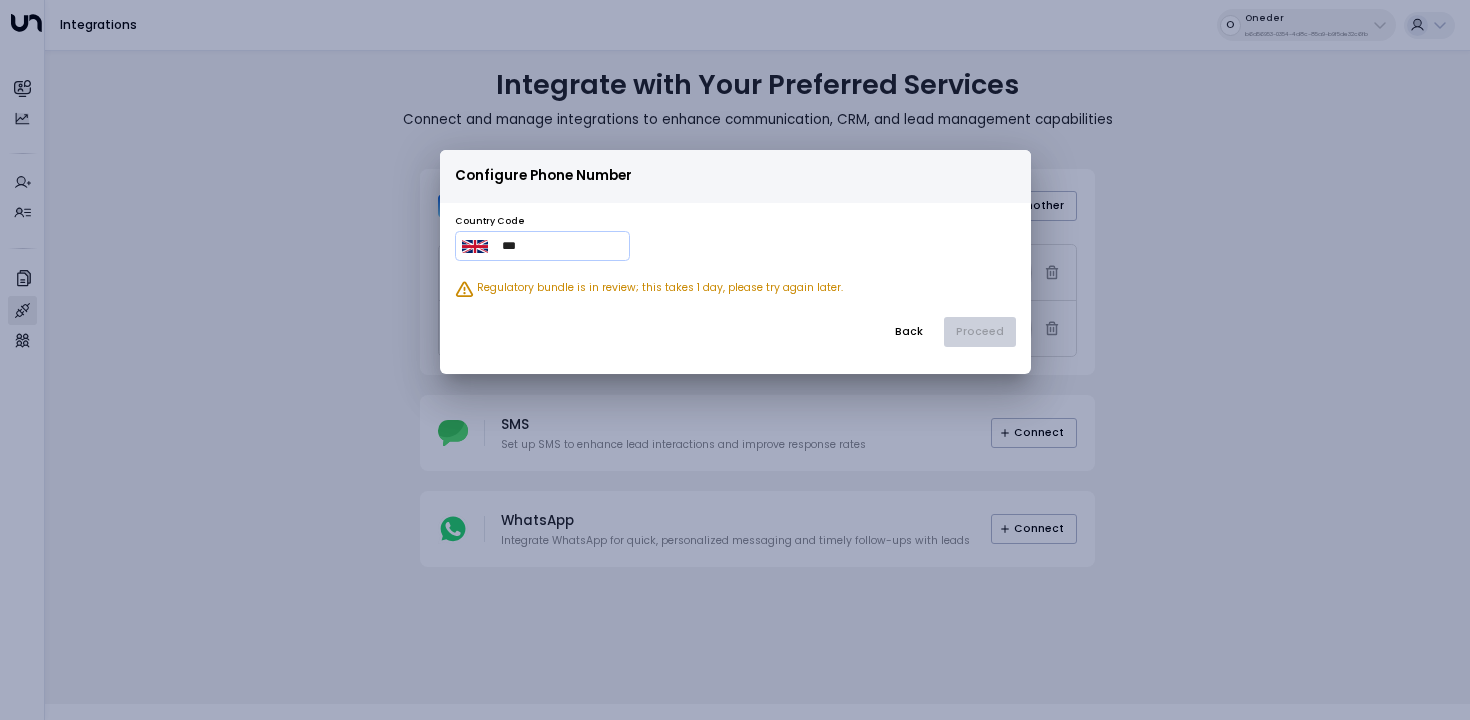 click on "Back" at bounding box center (909, 332) 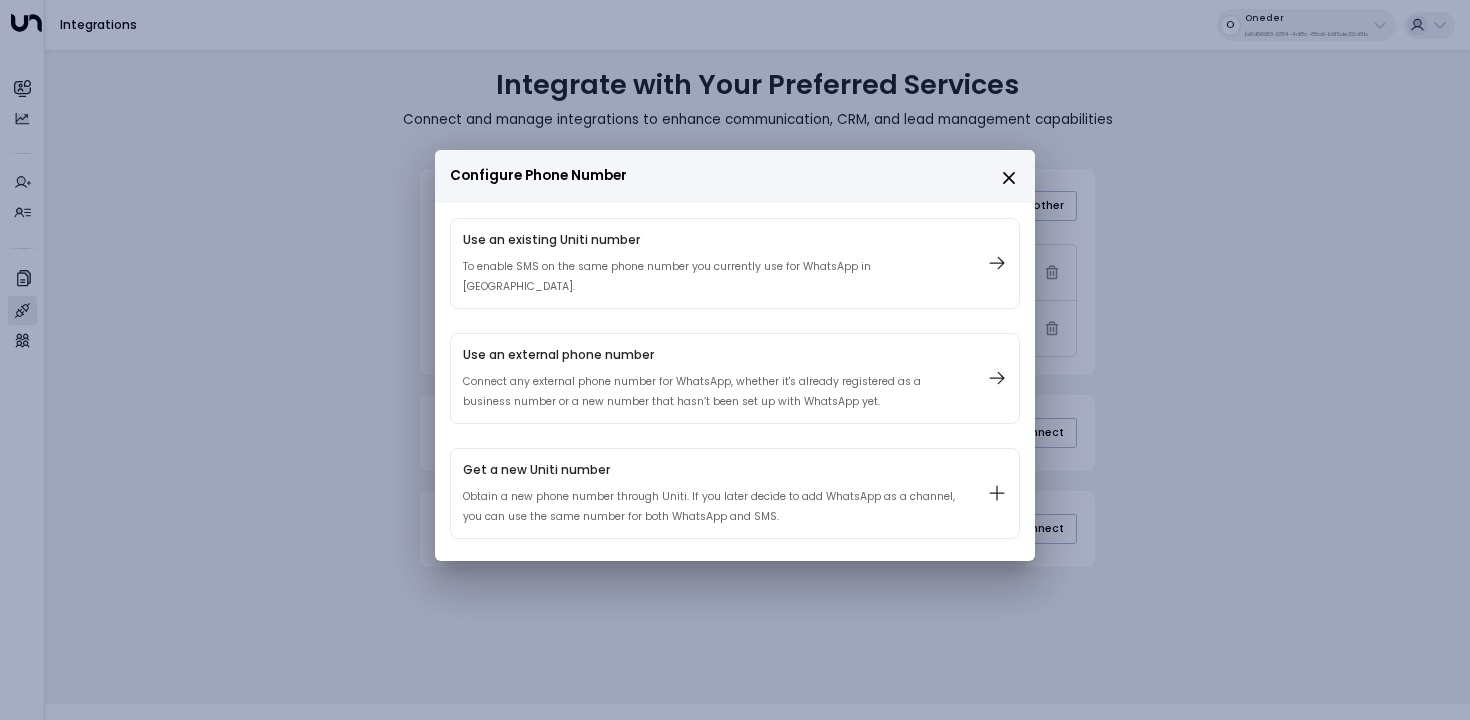 click 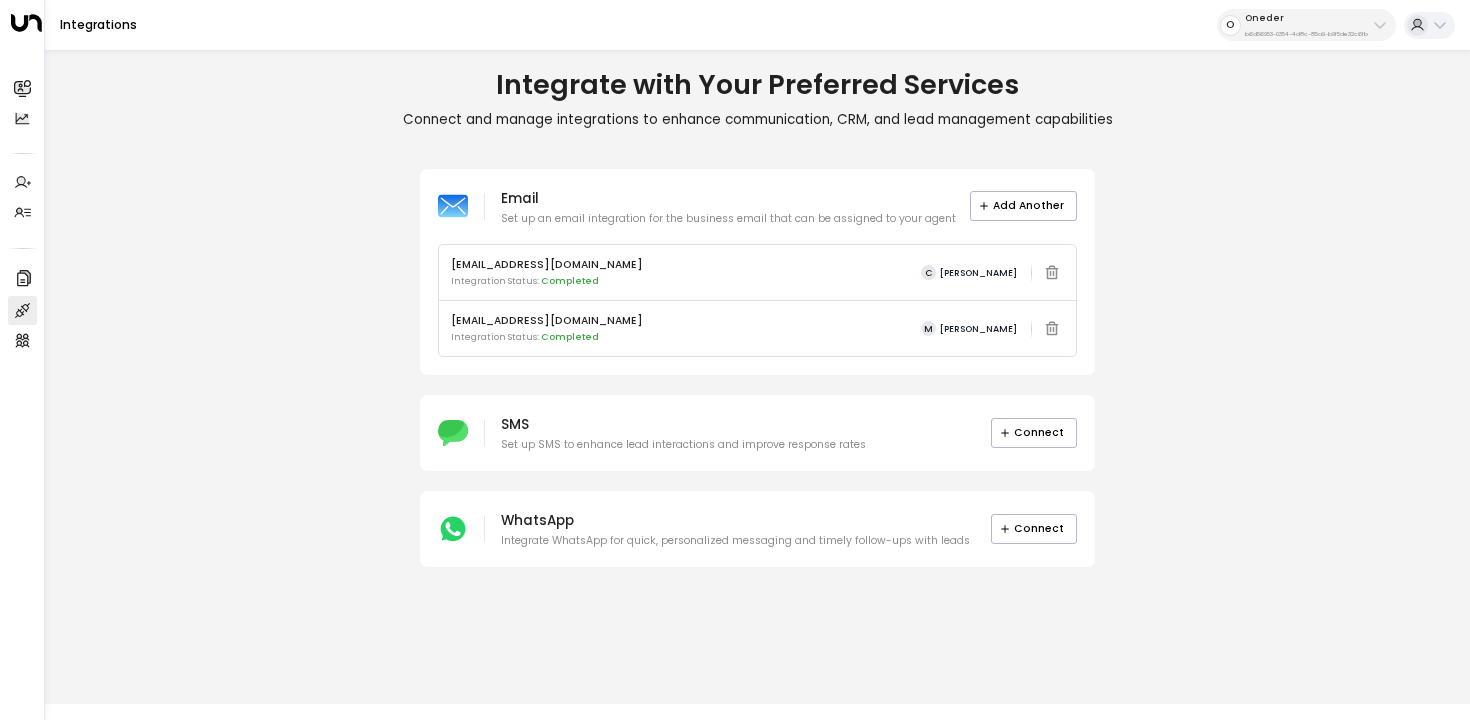 type 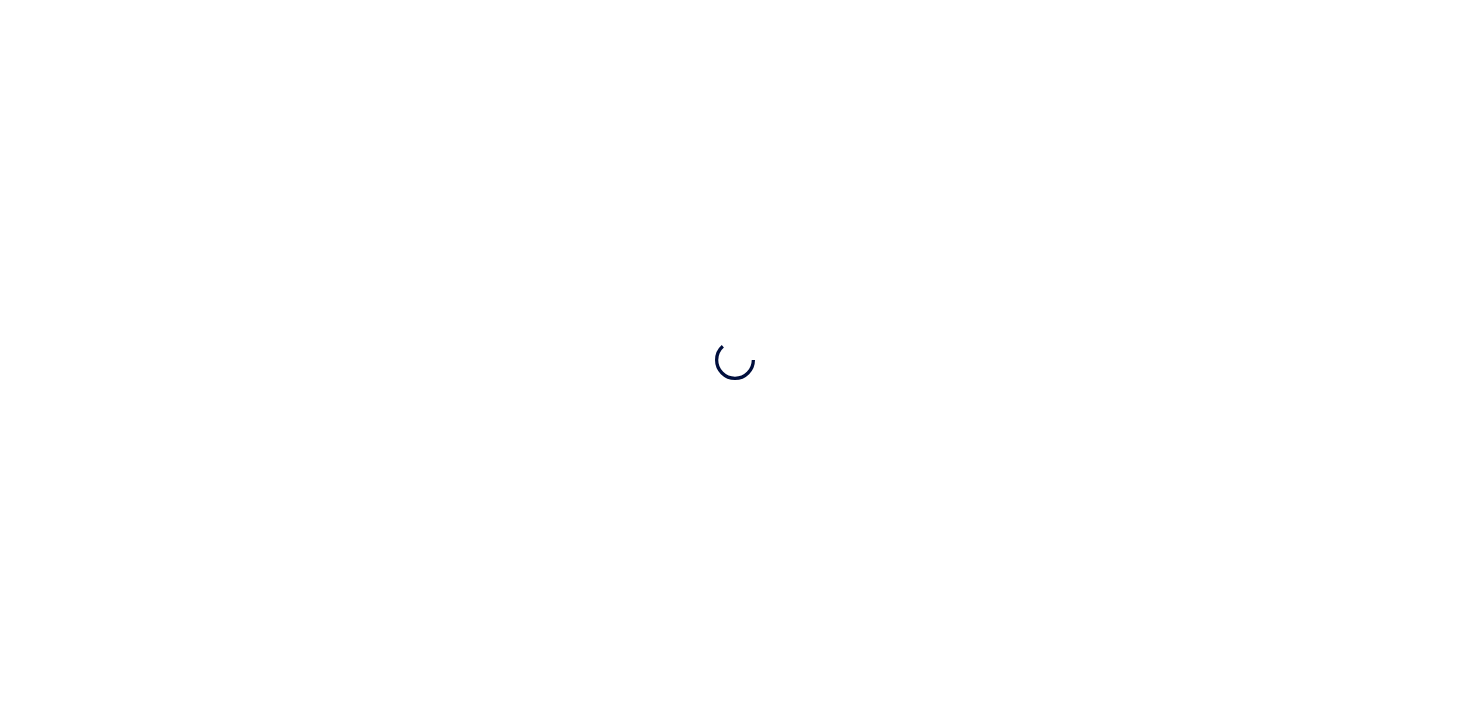 scroll, scrollTop: 0, scrollLeft: 0, axis: both 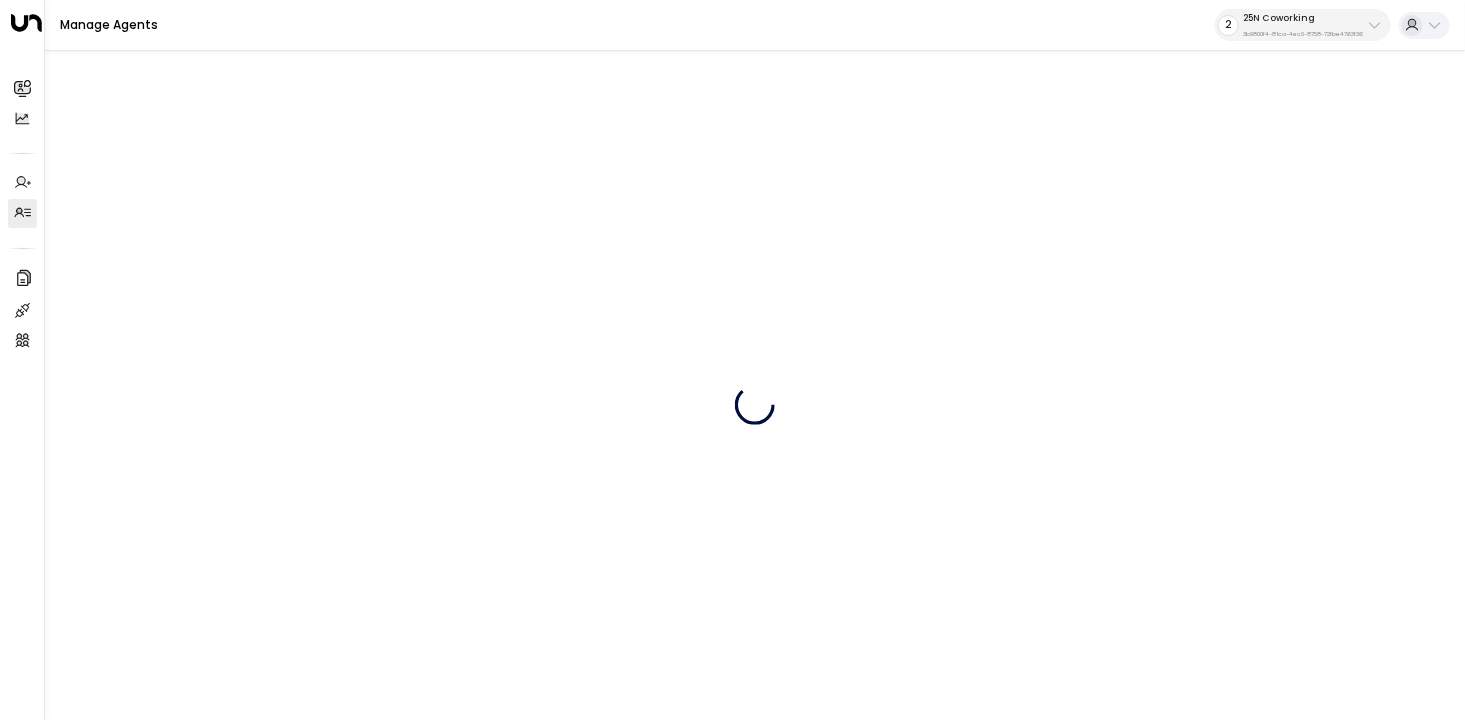 click on "2 25N Coworking 3b9800f4-81ca-4ec0-8758-72fbe4763f36" at bounding box center [1303, 25] 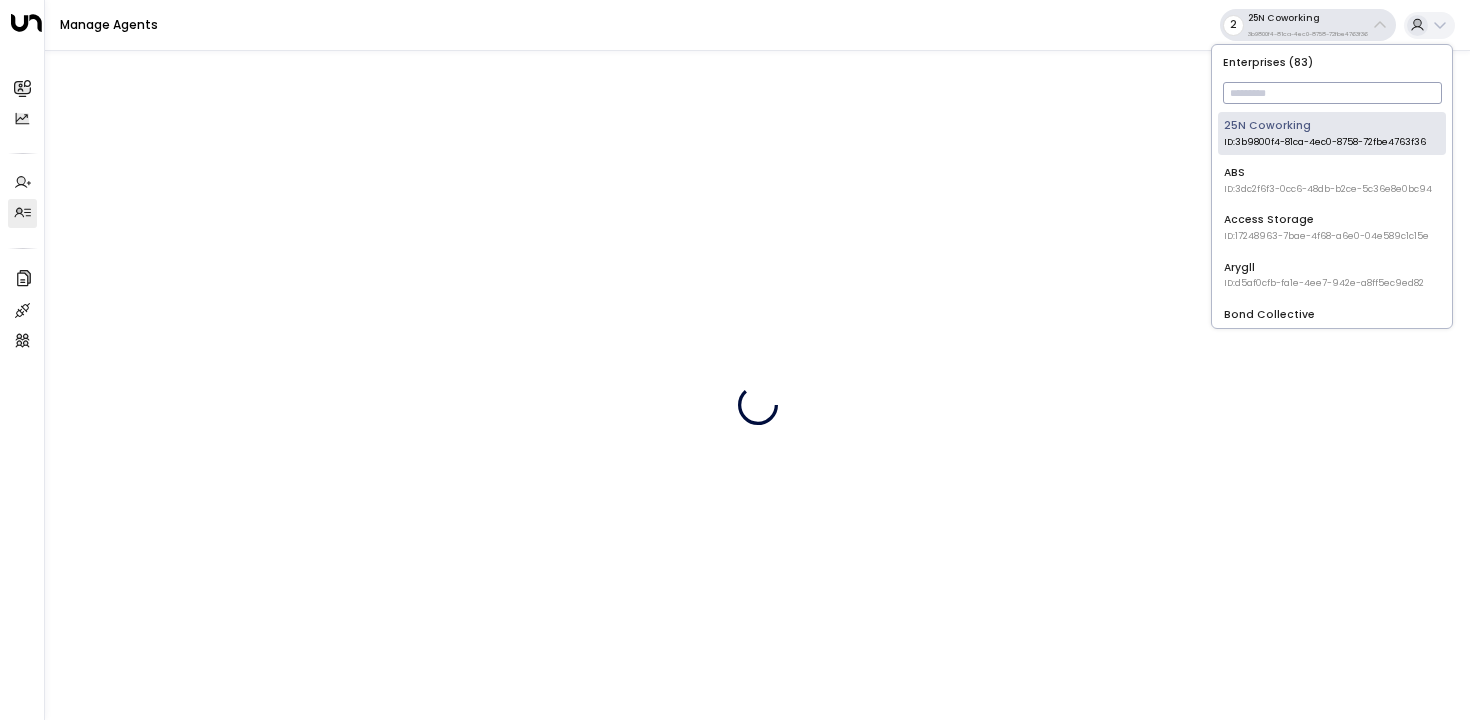 click at bounding box center (1332, 93) 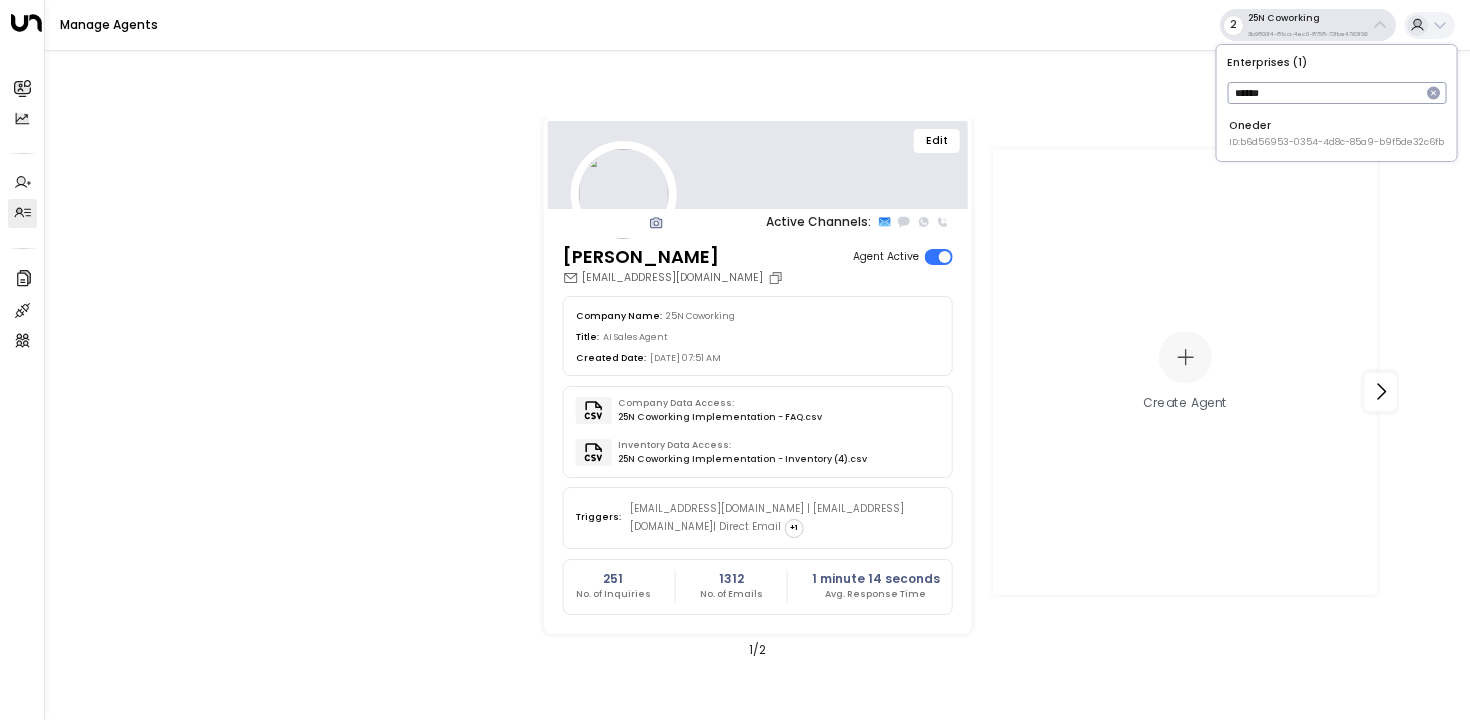 type on "******" 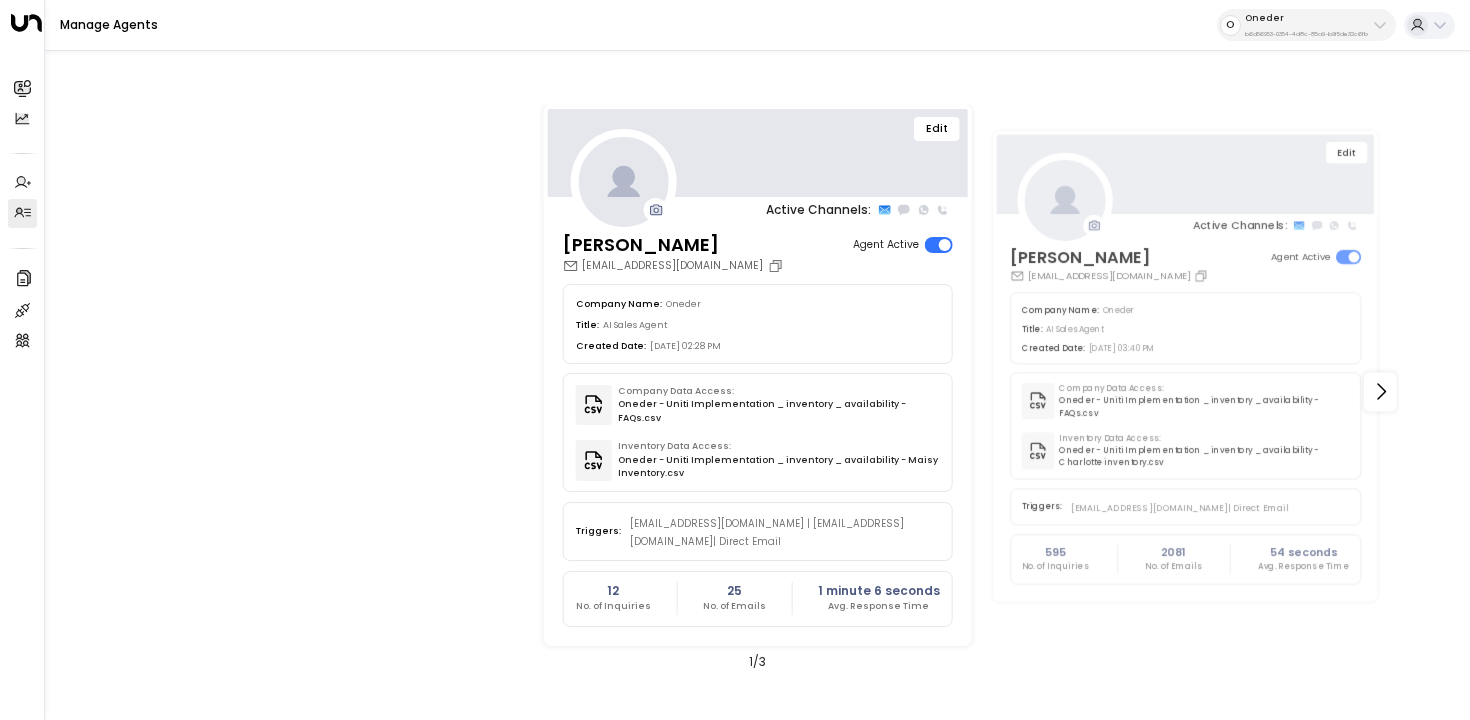 click on "Edit" at bounding box center [937, 129] 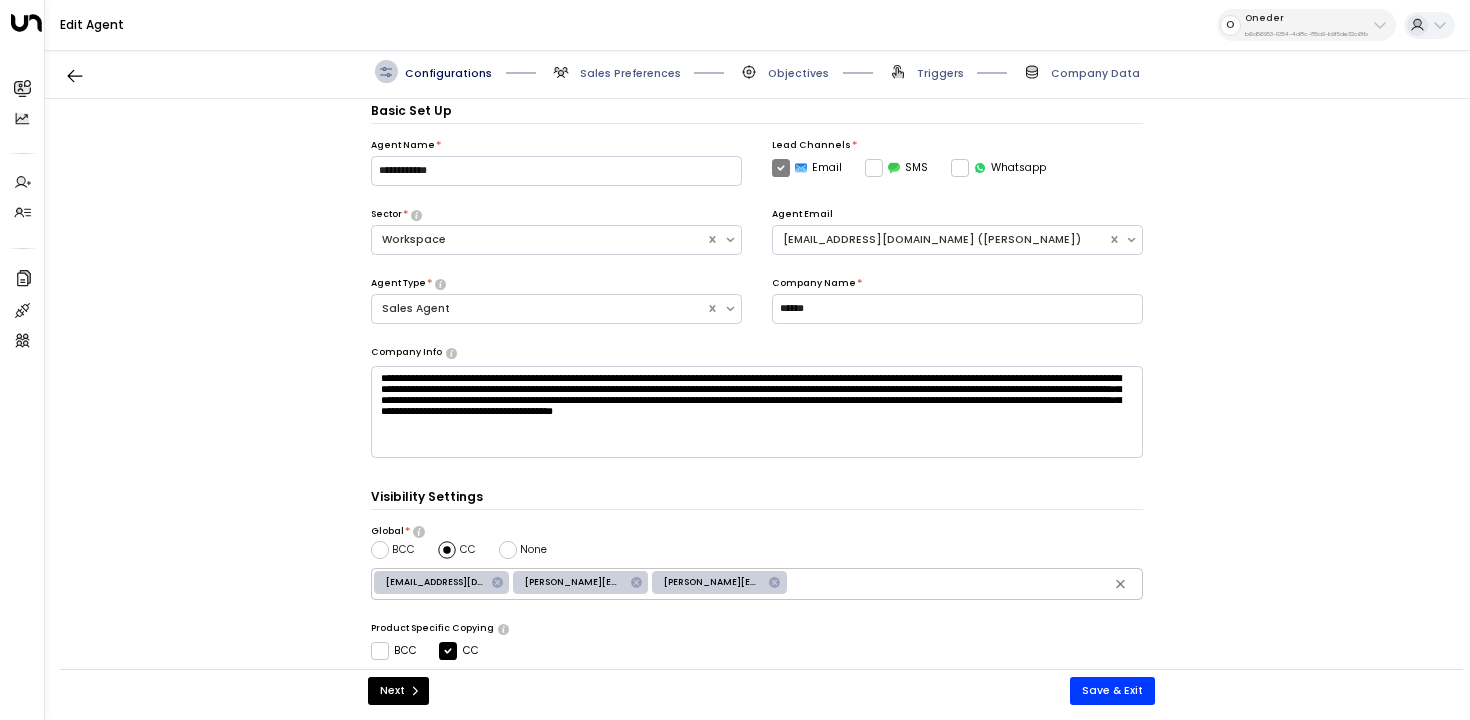 scroll, scrollTop: 22, scrollLeft: 0, axis: vertical 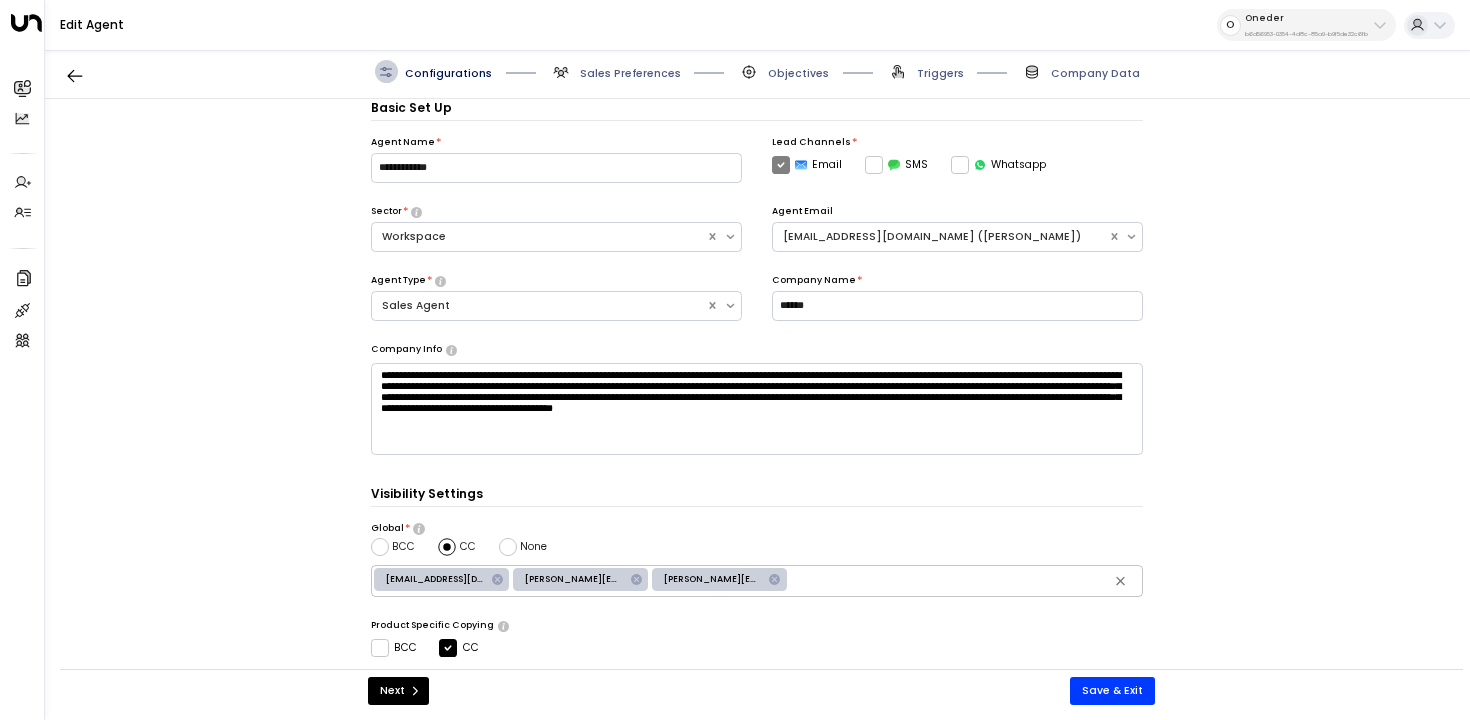click on "Triggers" at bounding box center [940, 73] 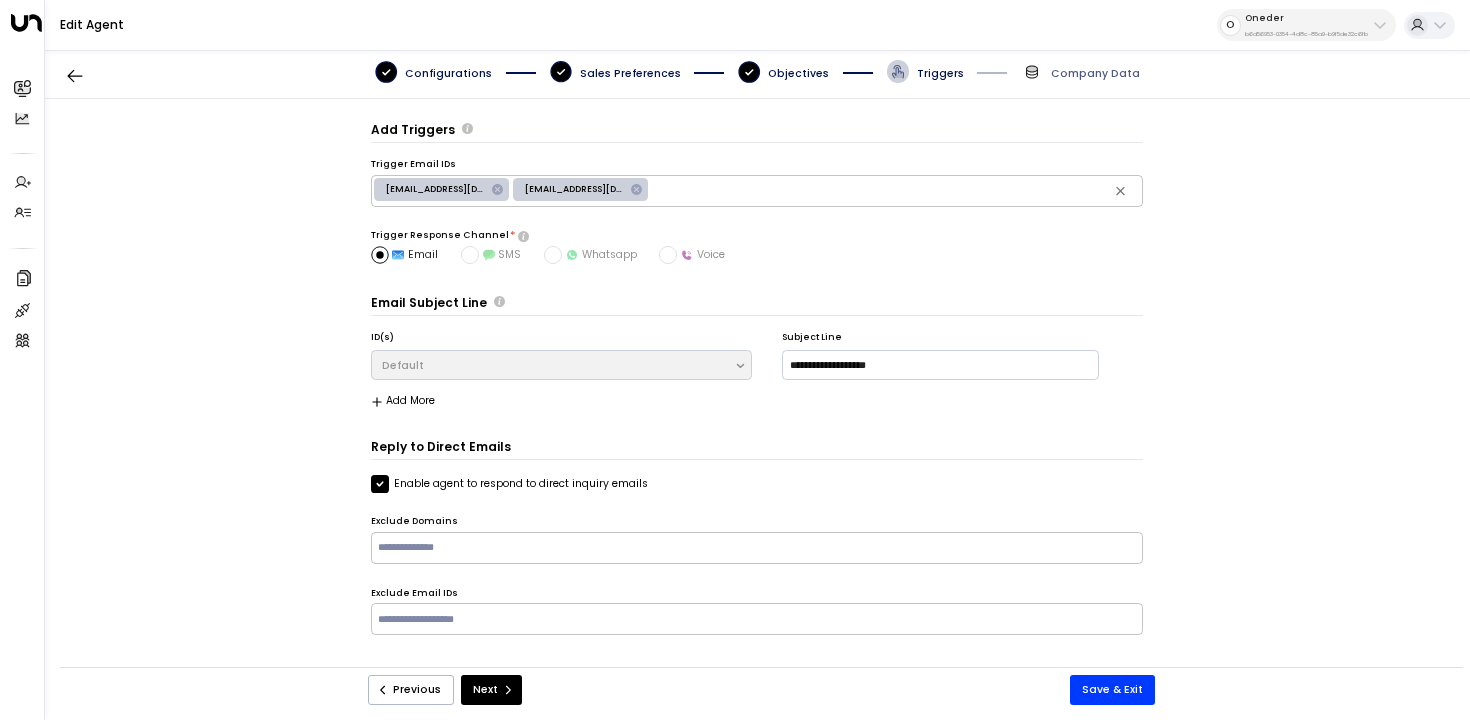 scroll, scrollTop: 0, scrollLeft: 0, axis: both 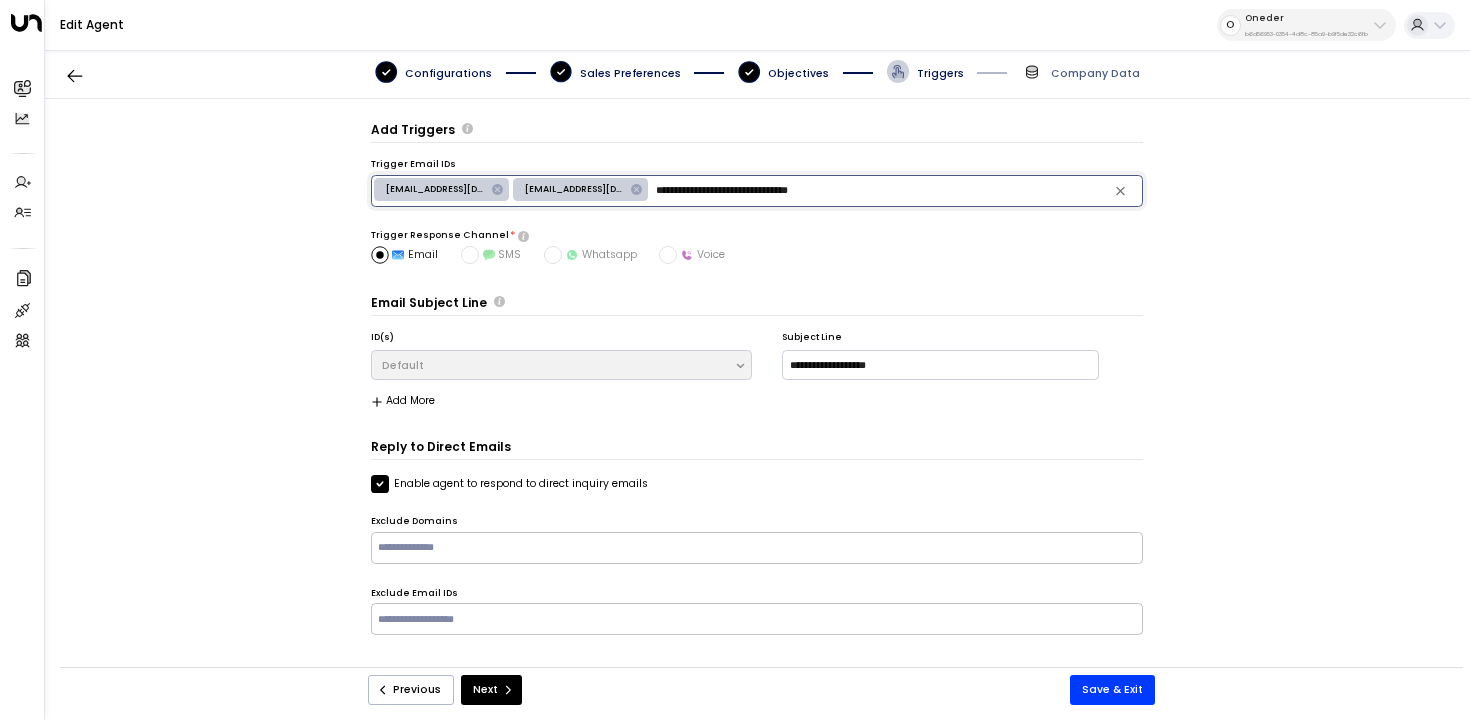 drag, startPoint x: 886, startPoint y: 191, endPoint x: 648, endPoint y: 189, distance: 238.0084 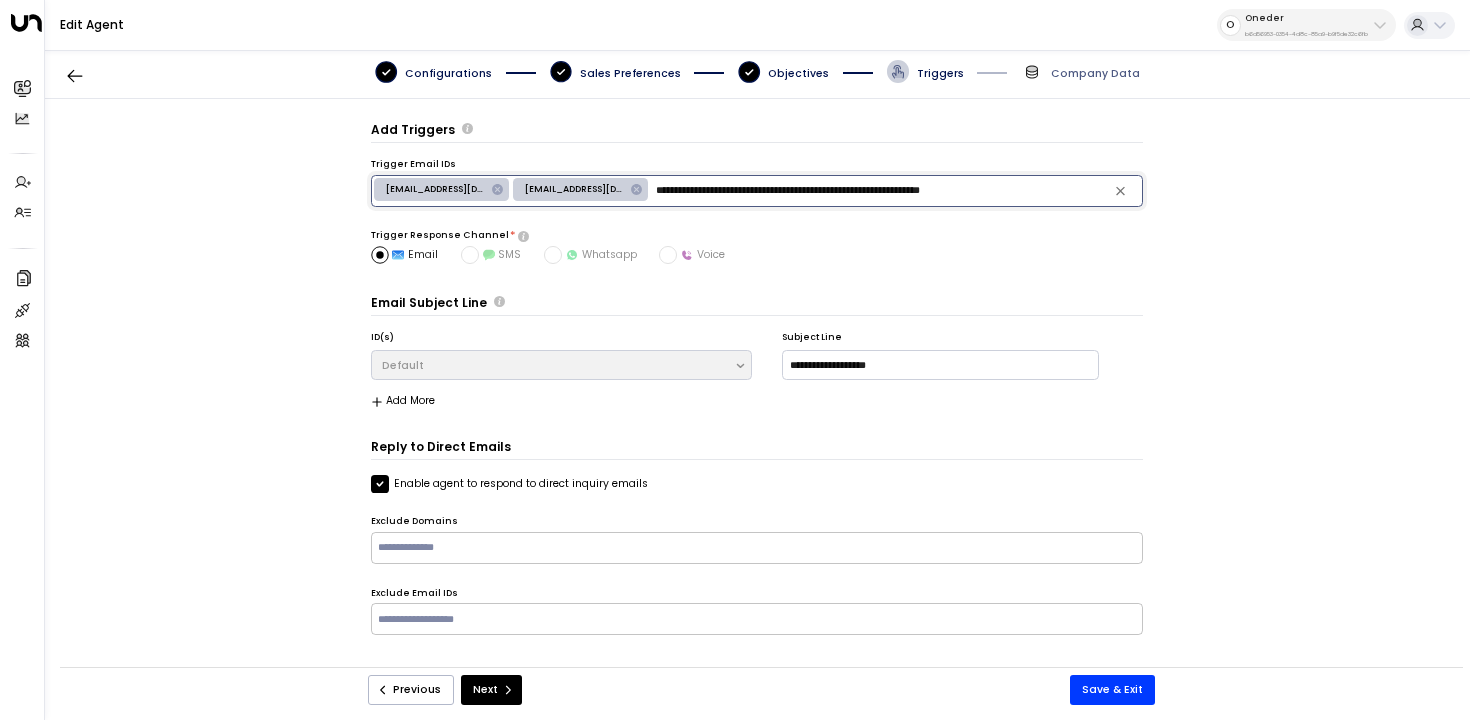 click on "**********" at bounding box center (896, 190) 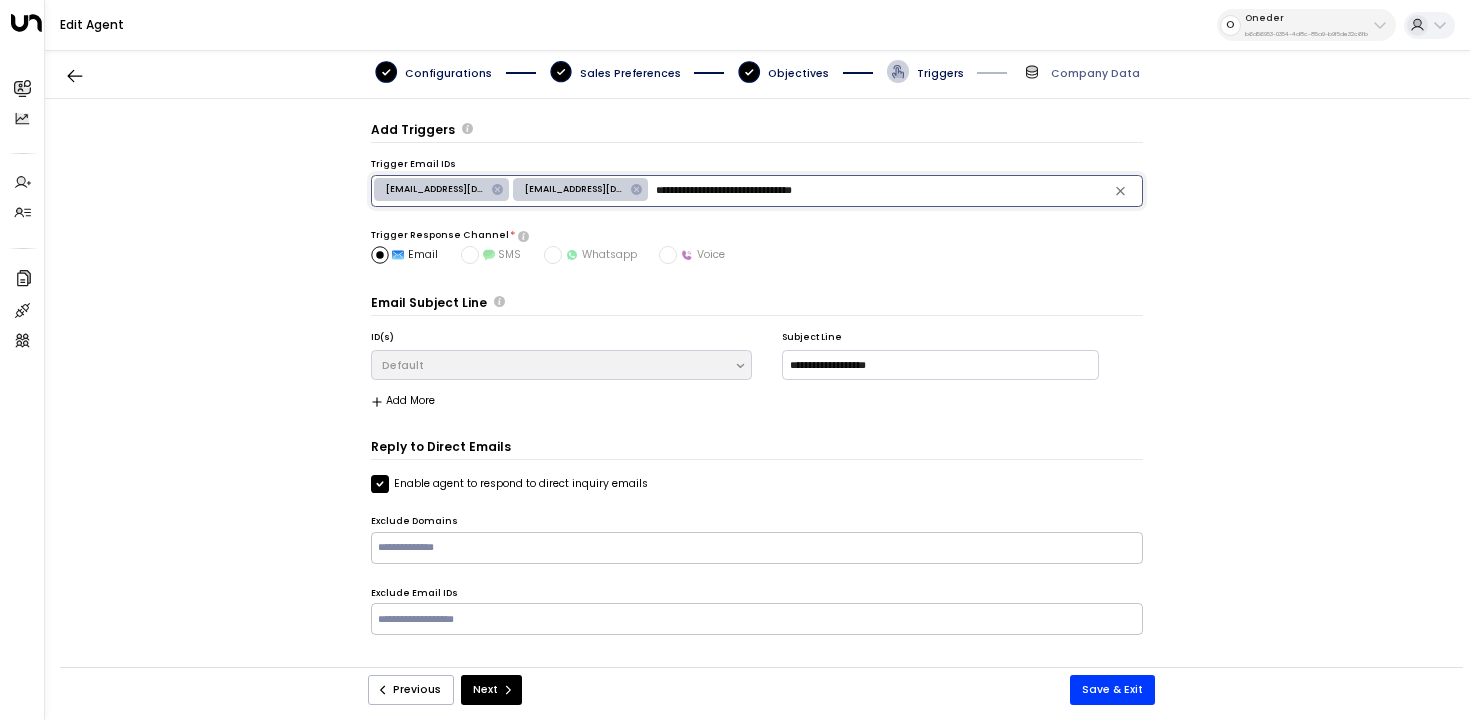 type on "**********" 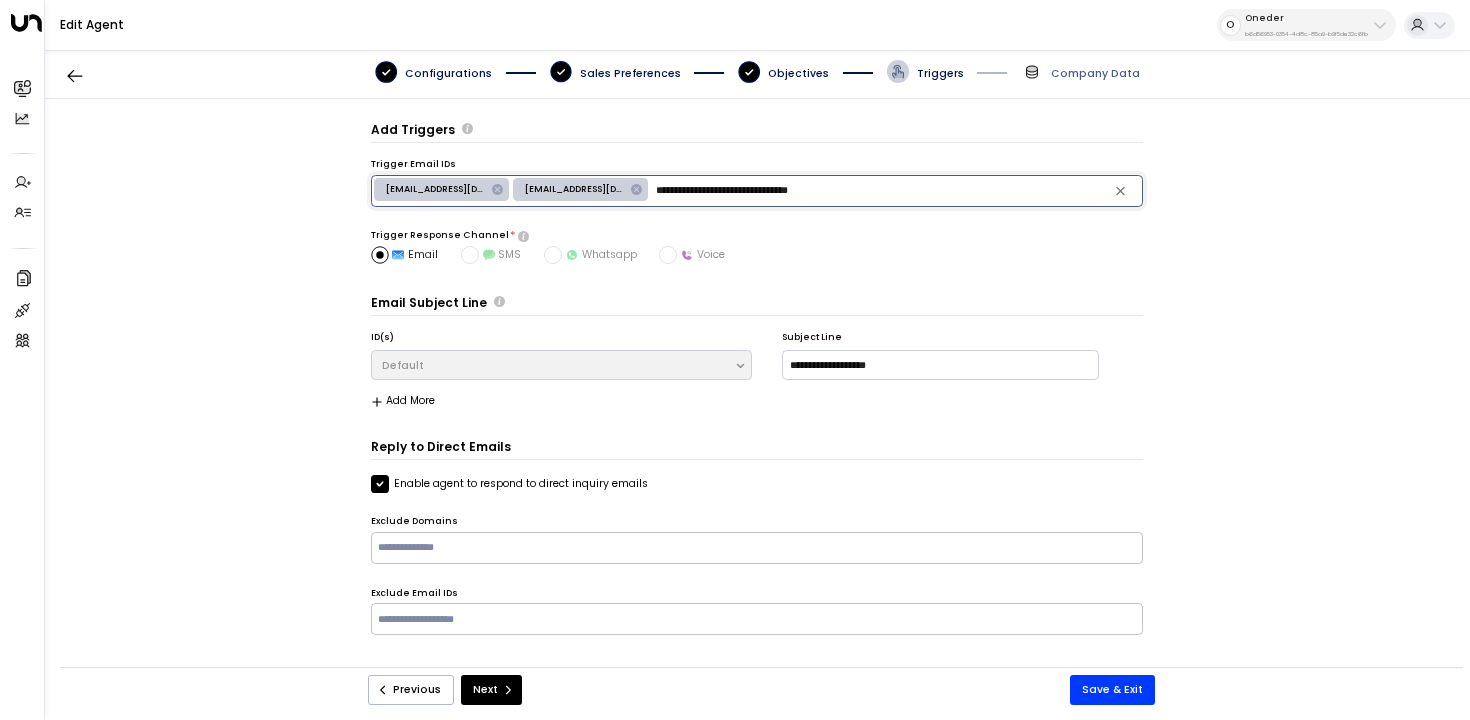 type 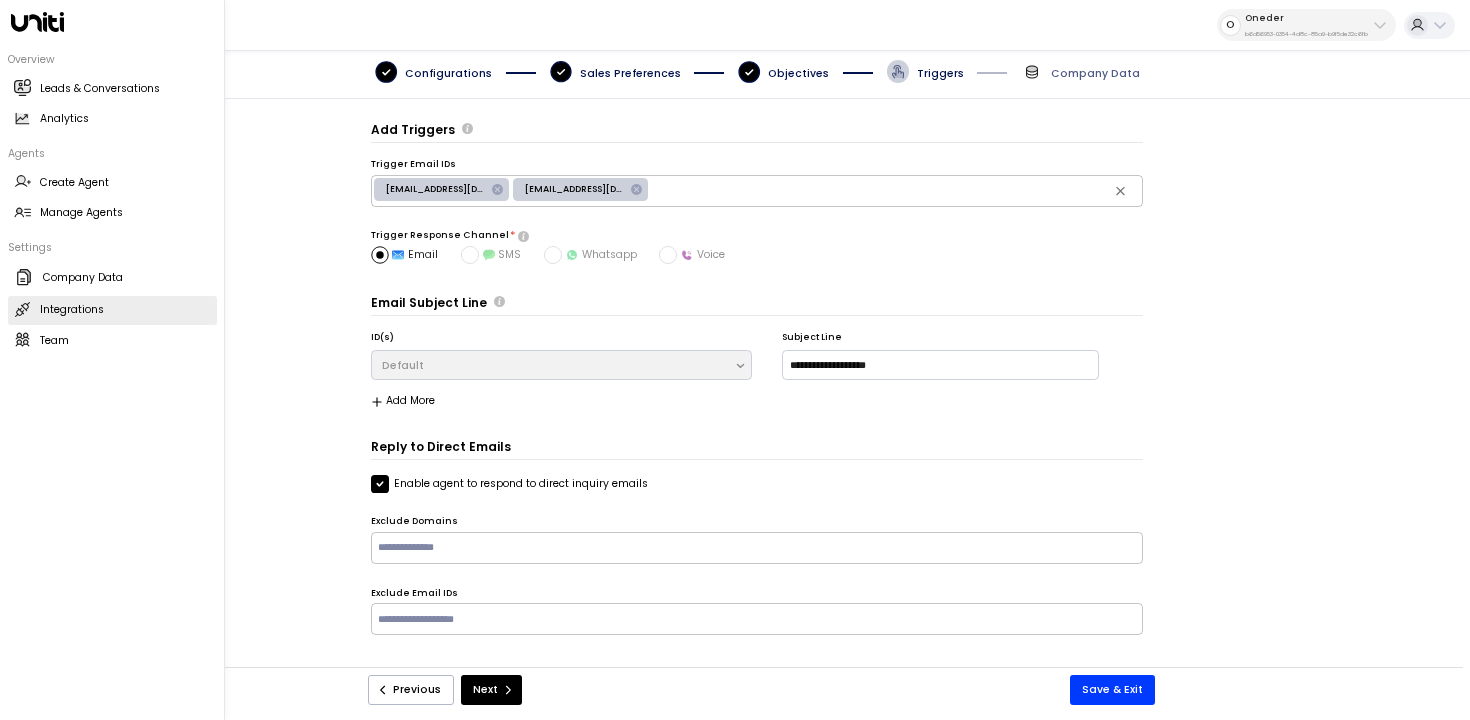 click on "Integrations Integrations" at bounding box center (112, 310) 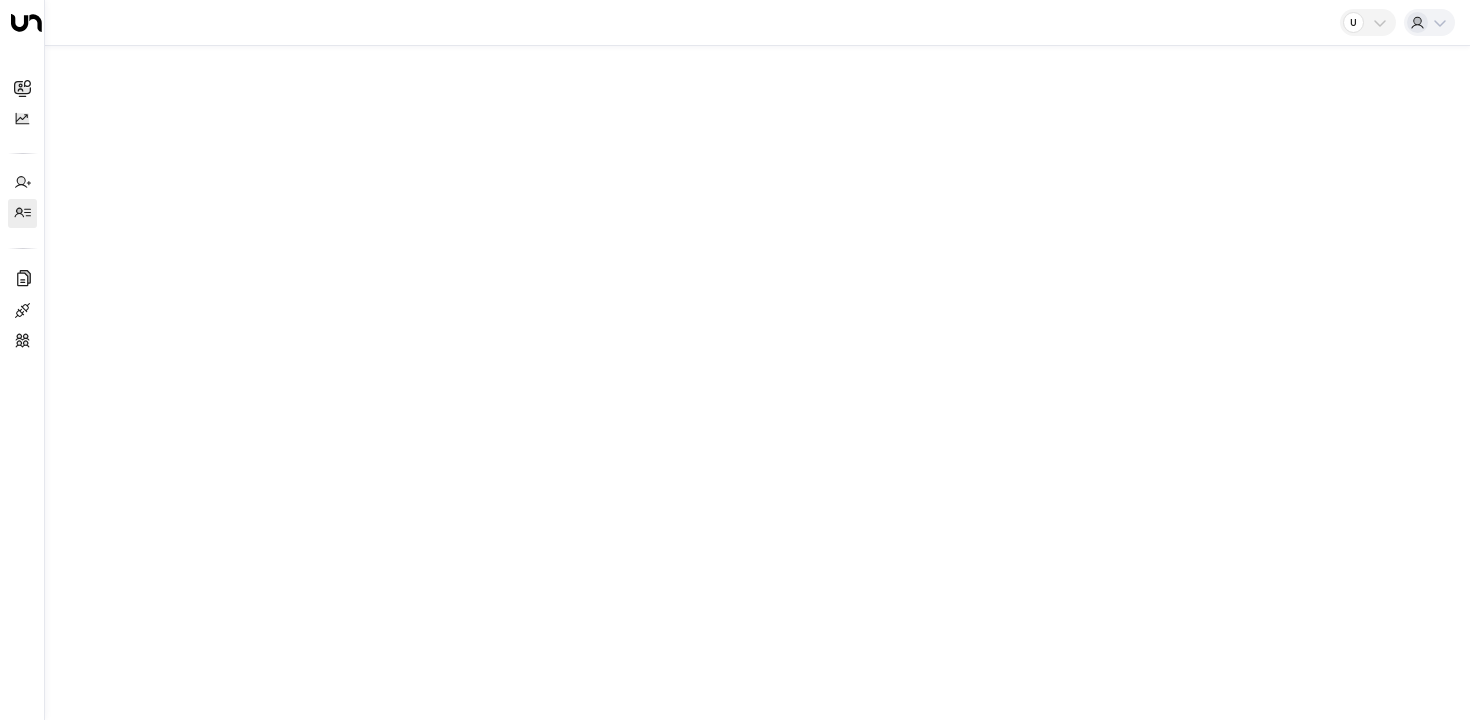 scroll, scrollTop: 0, scrollLeft: 0, axis: both 